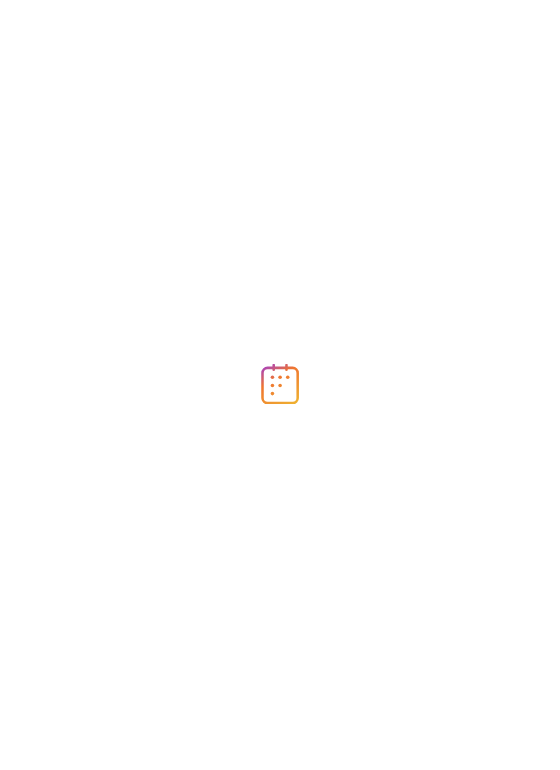 scroll, scrollTop: 0, scrollLeft: 0, axis: both 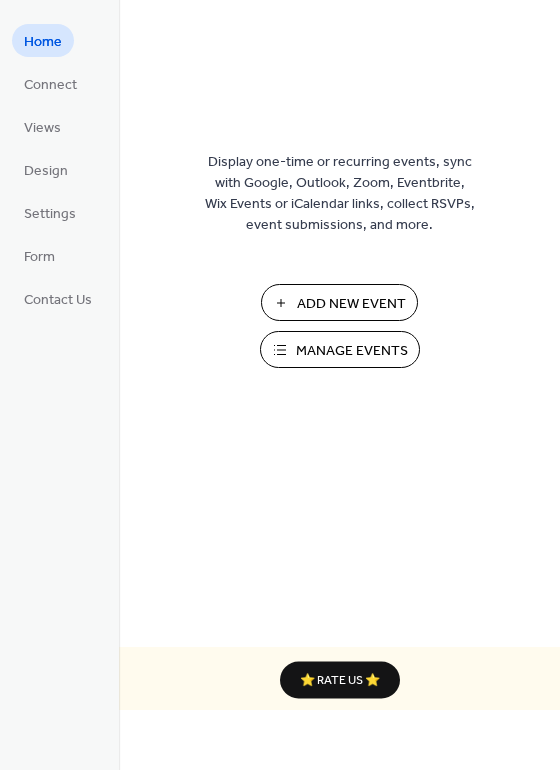 click on "Manage Events" at bounding box center (352, 351) 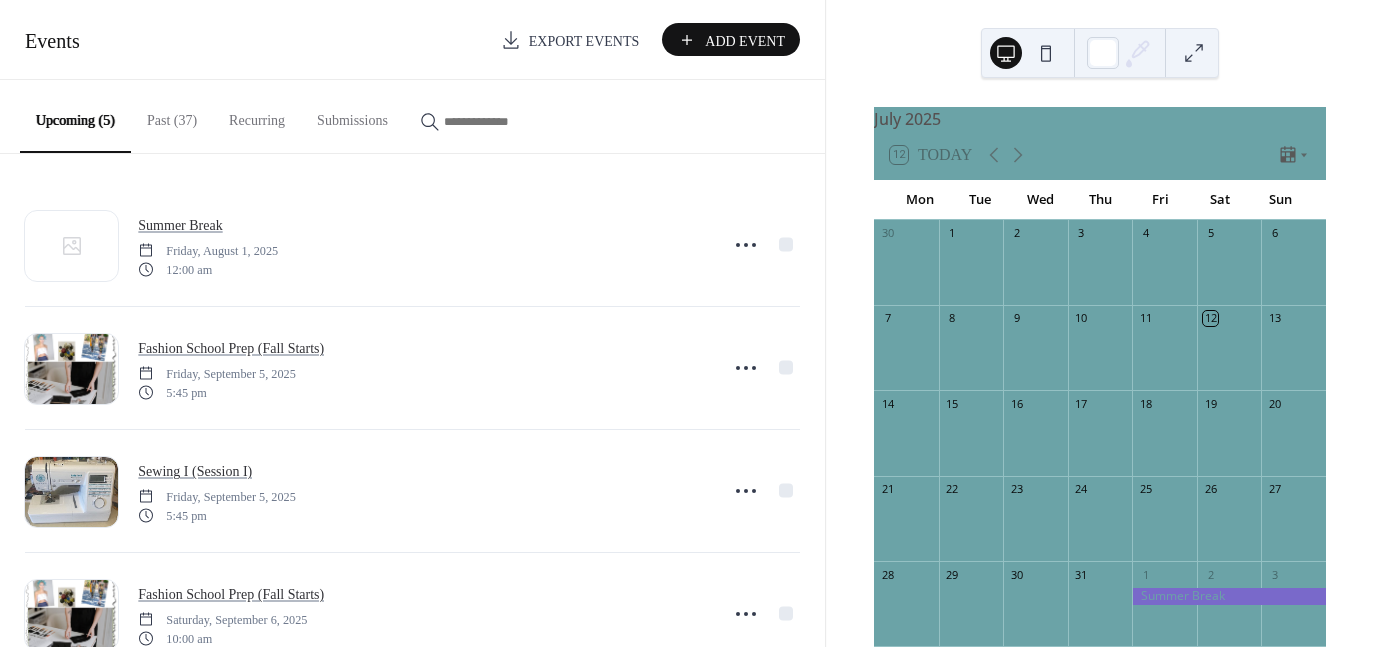 scroll, scrollTop: 0, scrollLeft: 0, axis: both 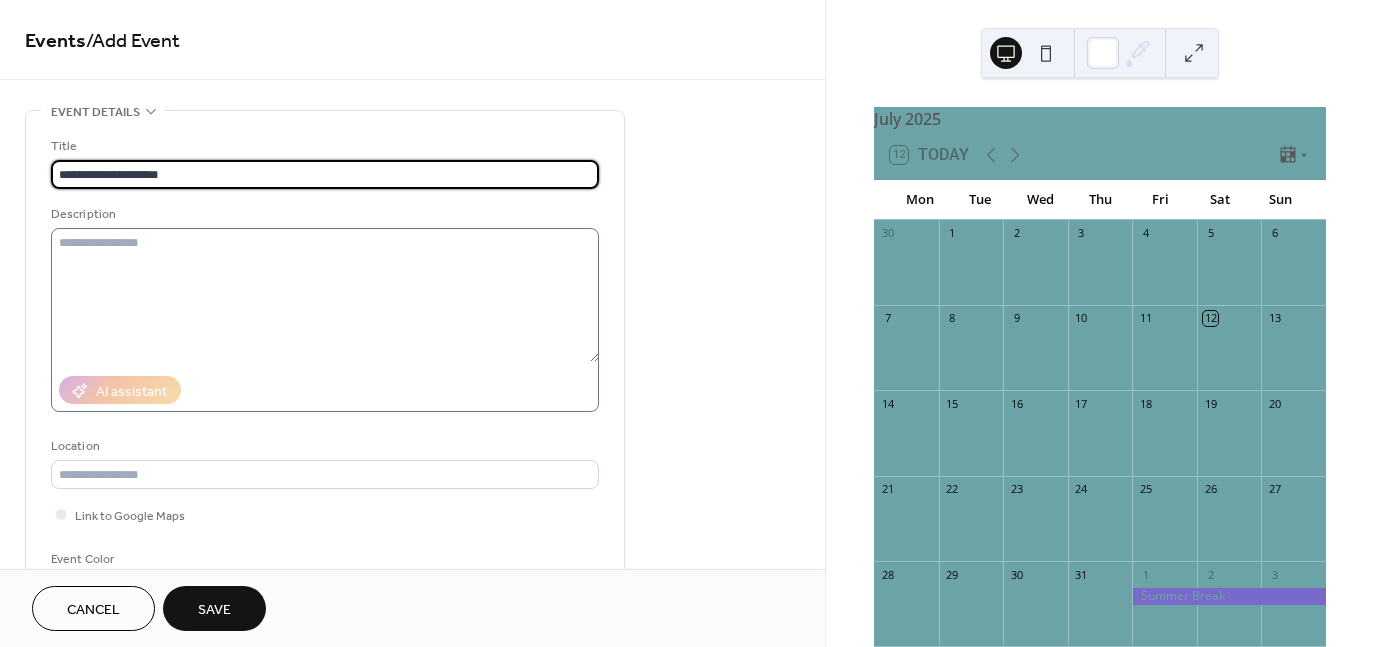 type on "**********" 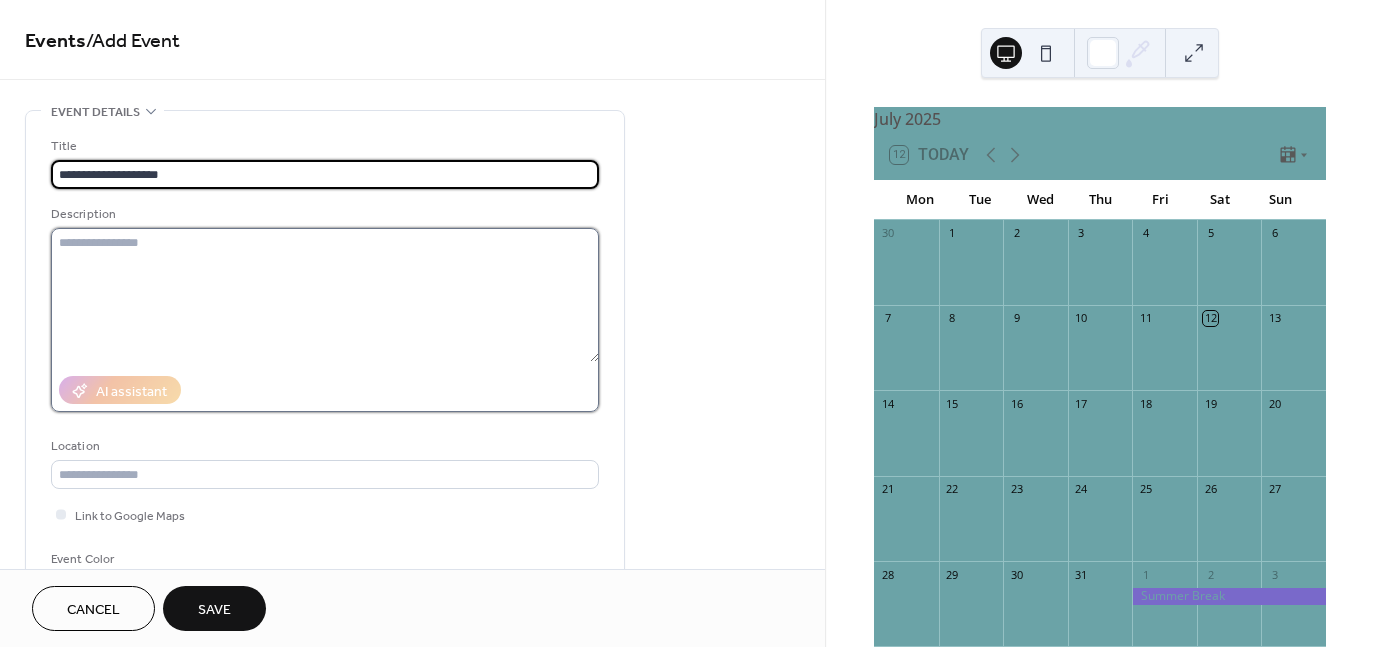 click at bounding box center [325, 295] 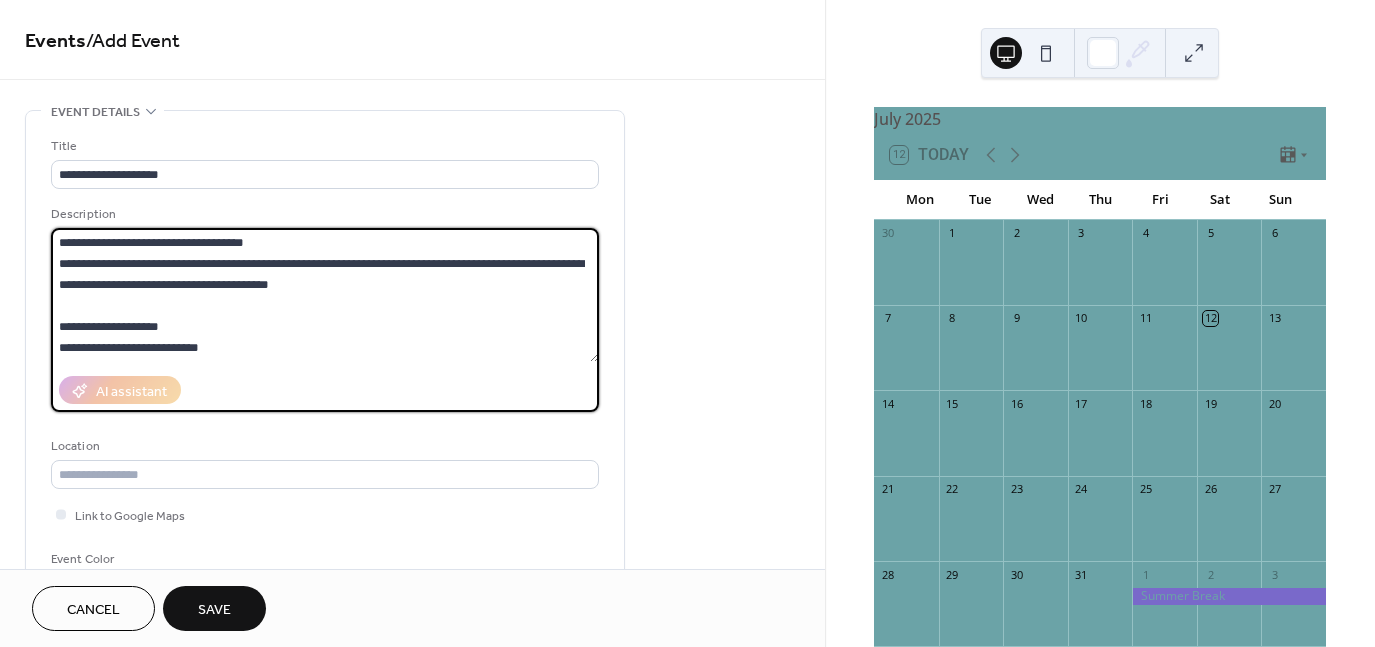 click on "AI assistant" at bounding box center [325, 390] 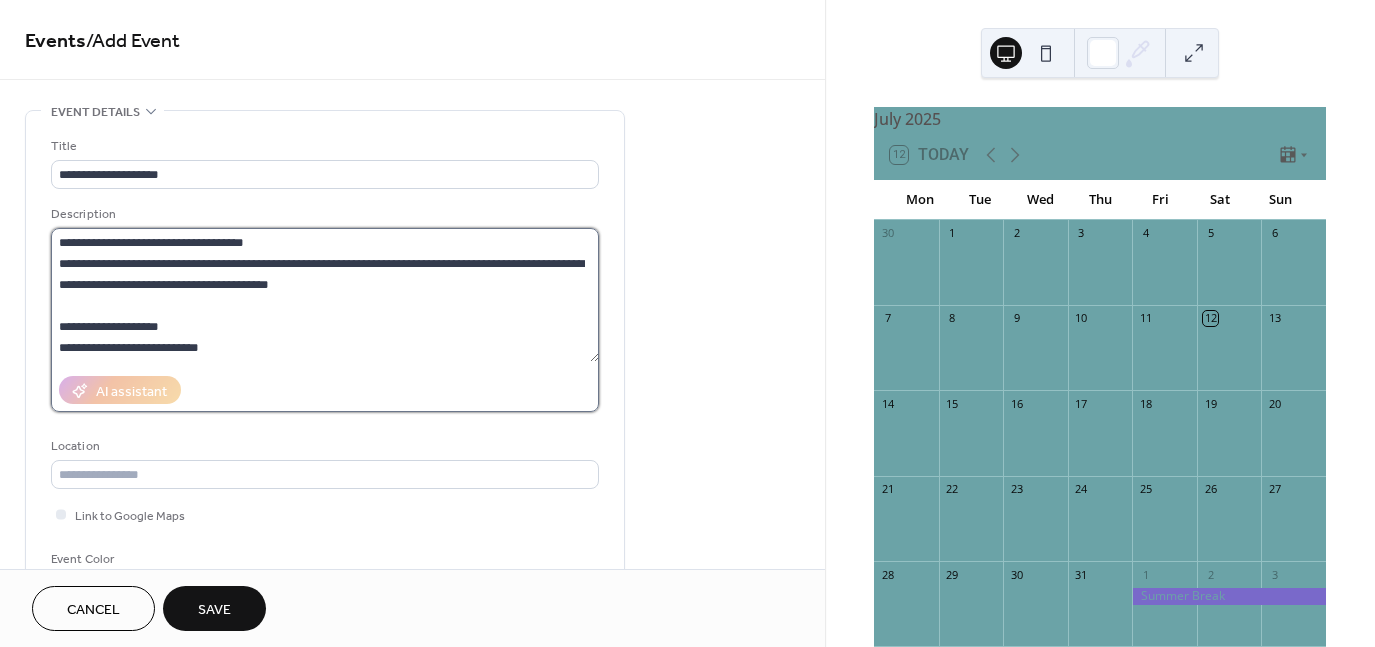 click on "**********" at bounding box center (325, 295) 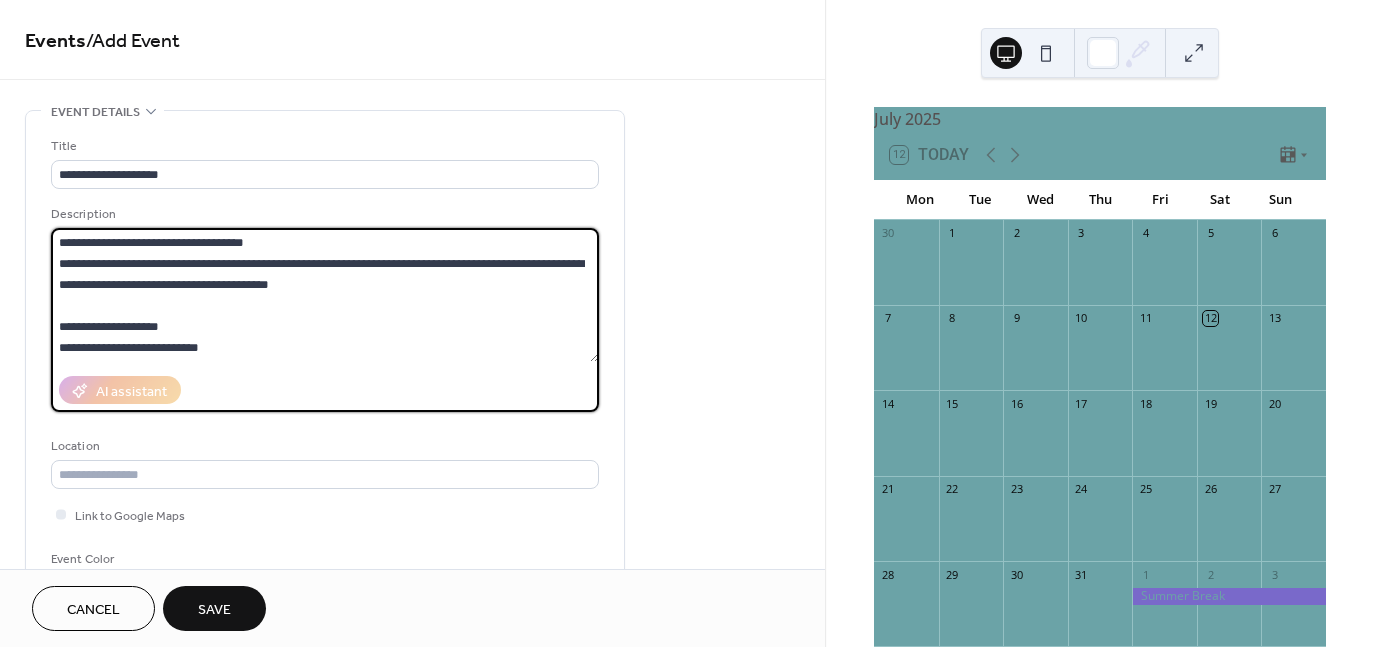 click on "**********" at bounding box center [325, 295] 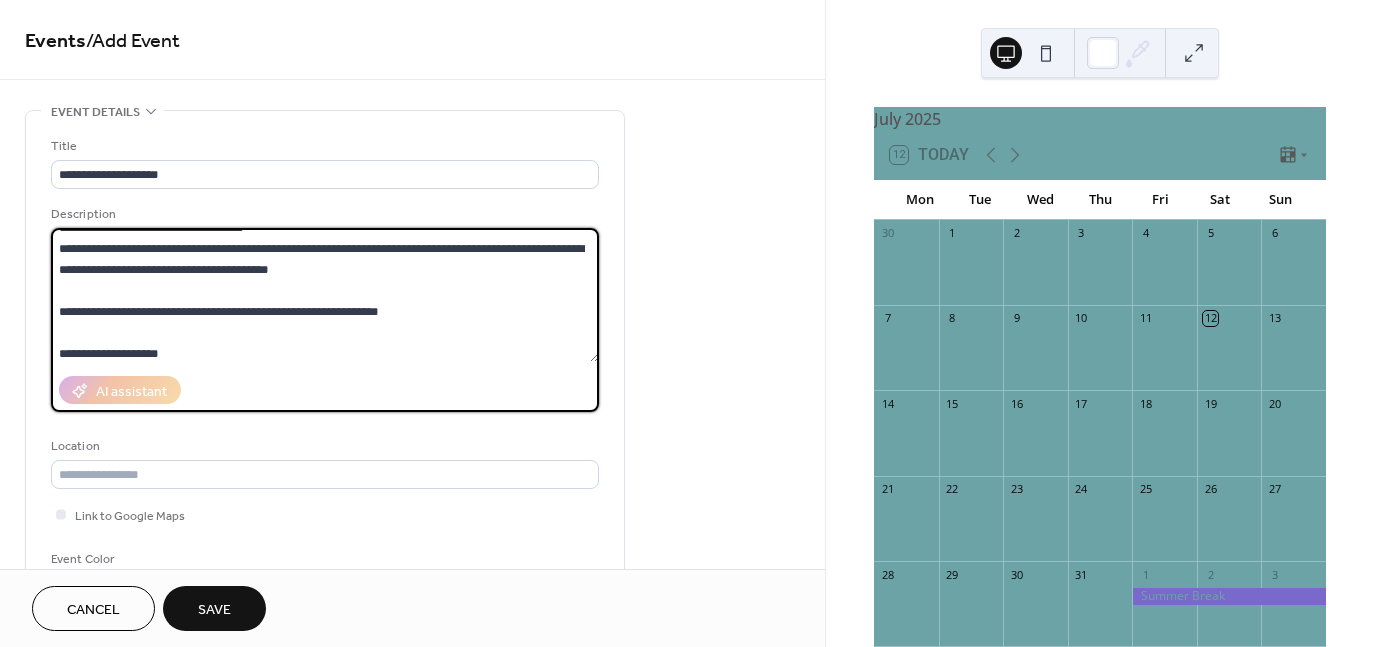 scroll, scrollTop: 41, scrollLeft: 0, axis: vertical 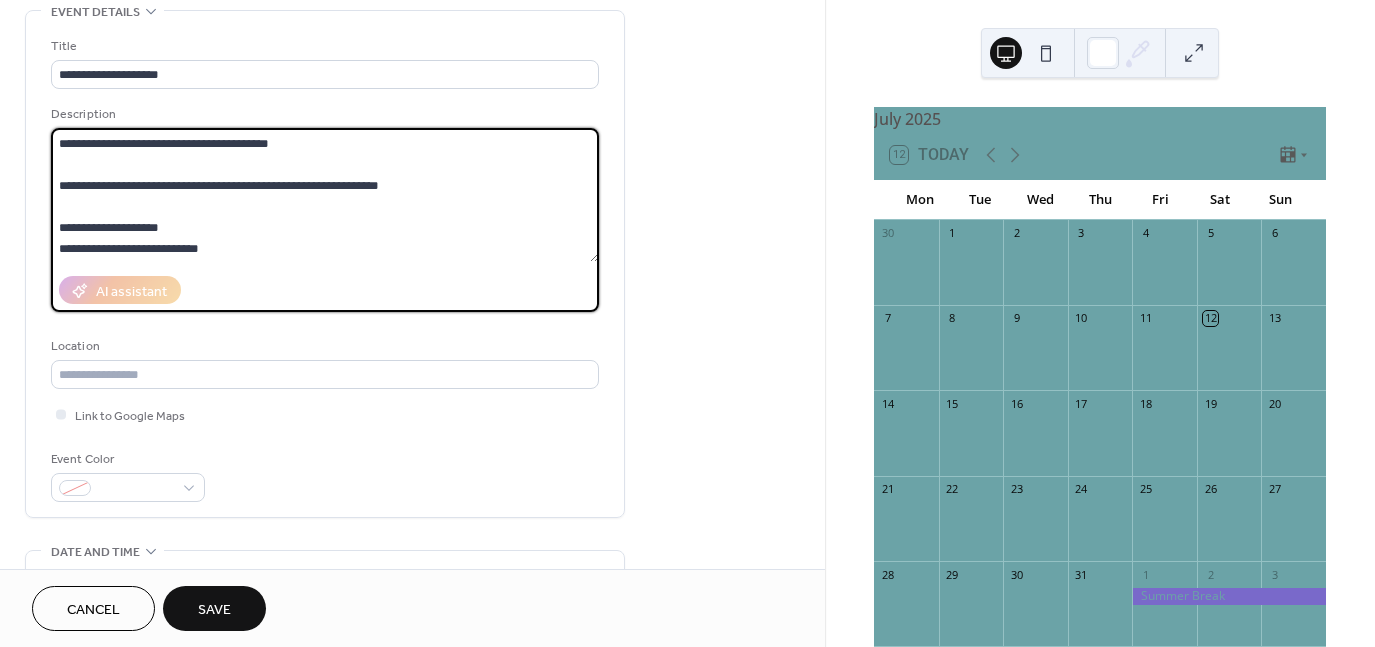 click on "**********" at bounding box center [325, 195] 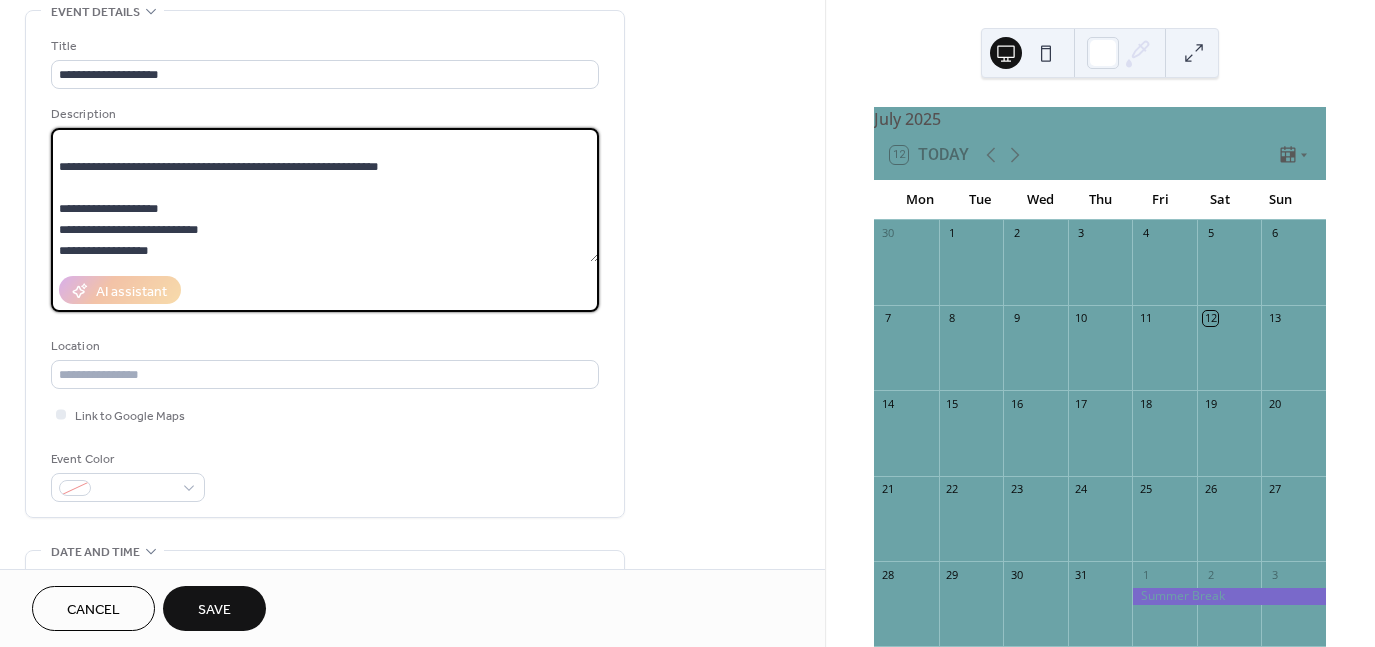 scroll, scrollTop: 81, scrollLeft: 0, axis: vertical 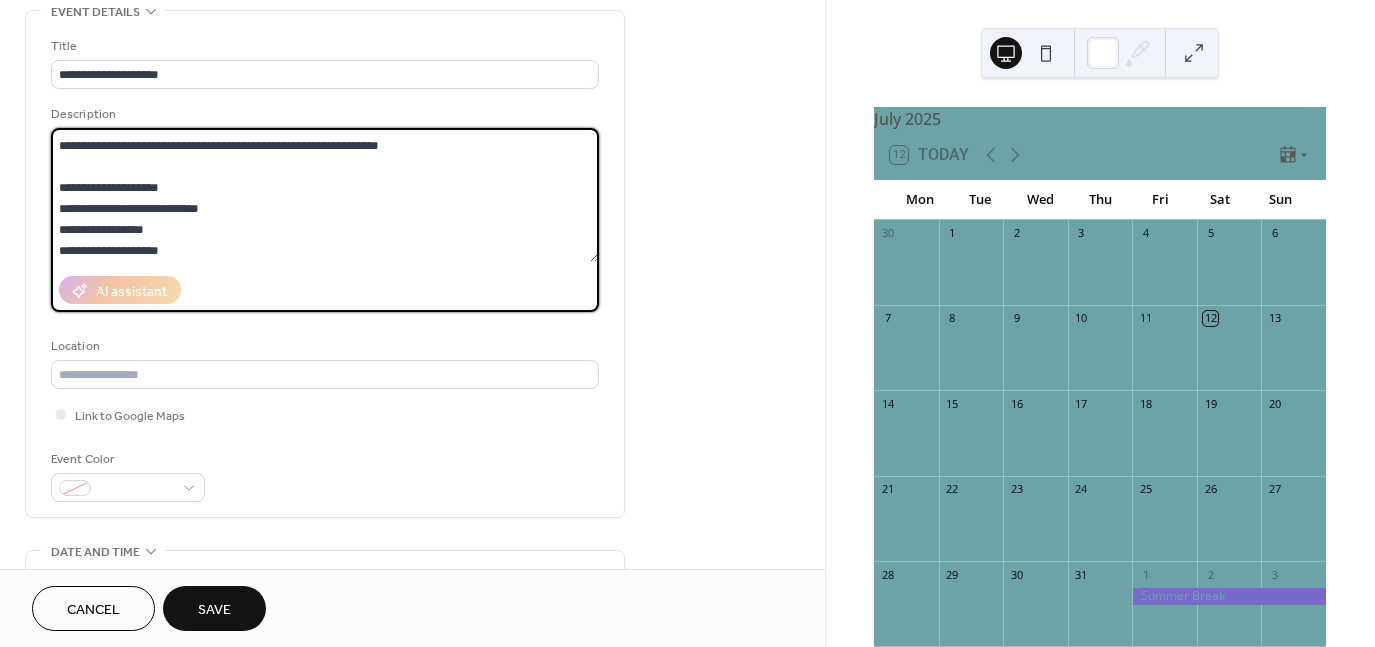 click on "**********" at bounding box center (325, 195) 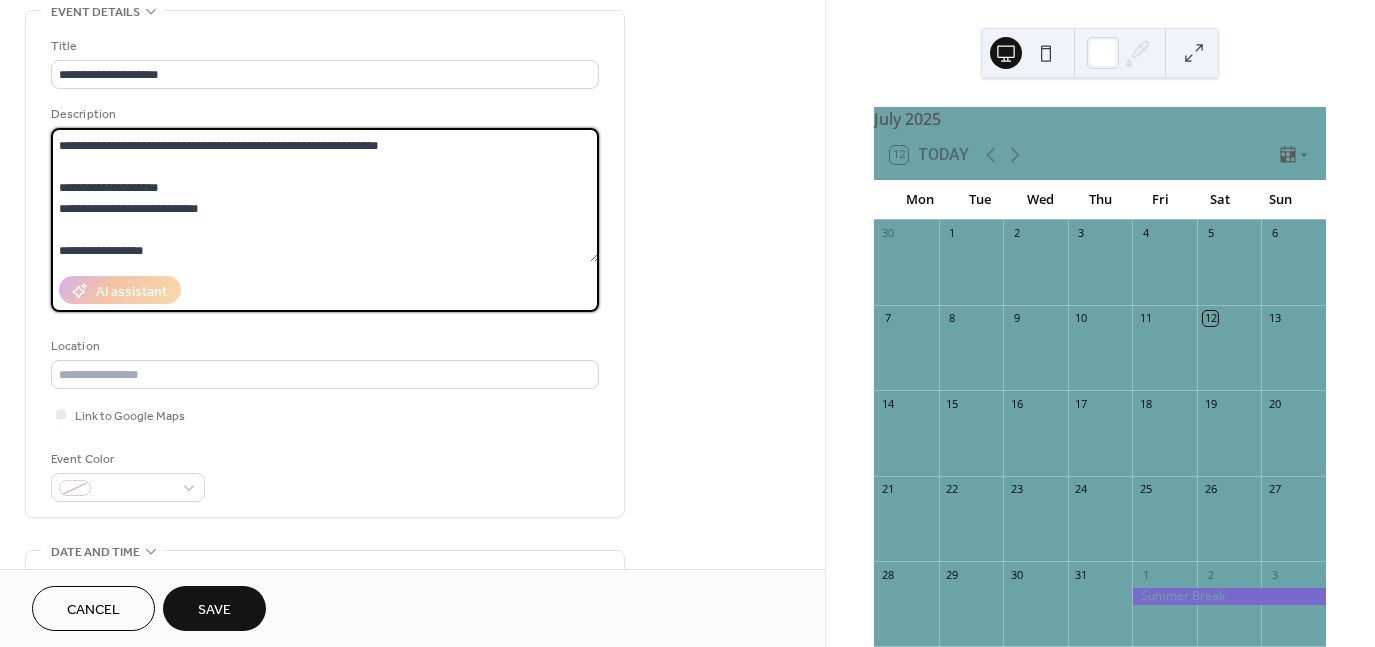 drag, startPoint x: 232, startPoint y: 254, endPoint x: 211, endPoint y: 245, distance: 22.847319 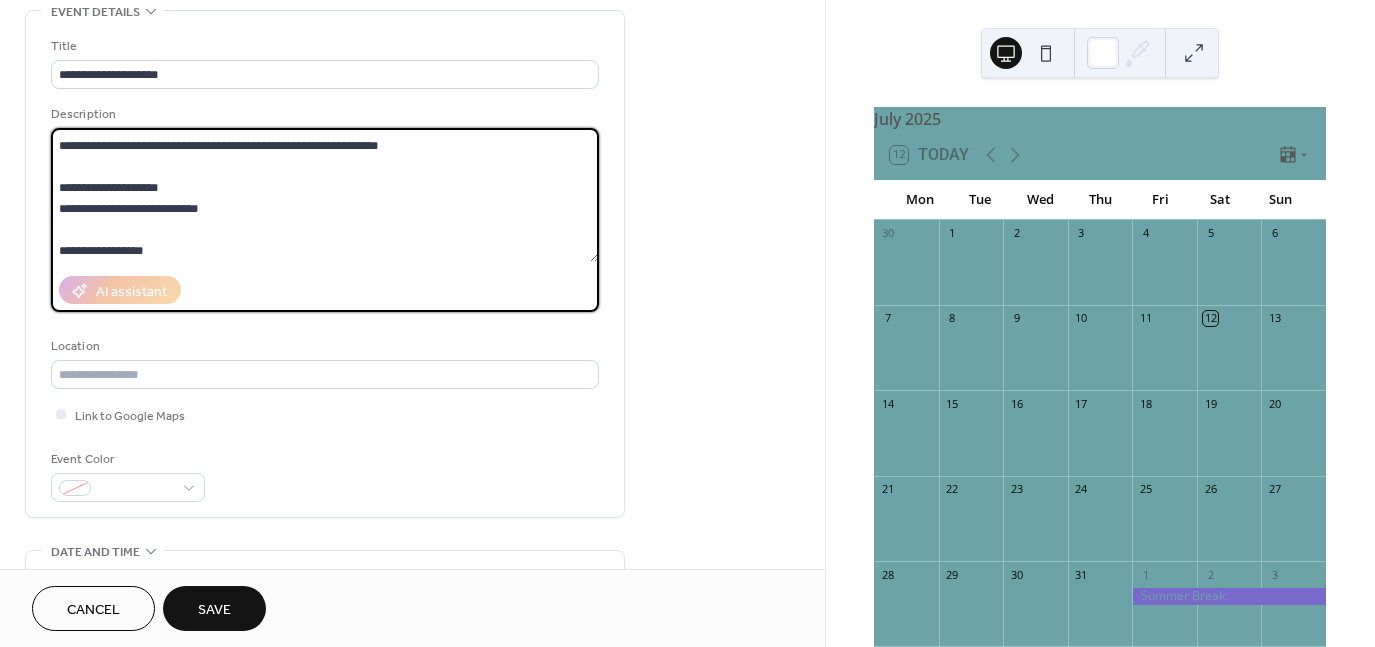 scroll, scrollTop: 104, scrollLeft: 0, axis: vertical 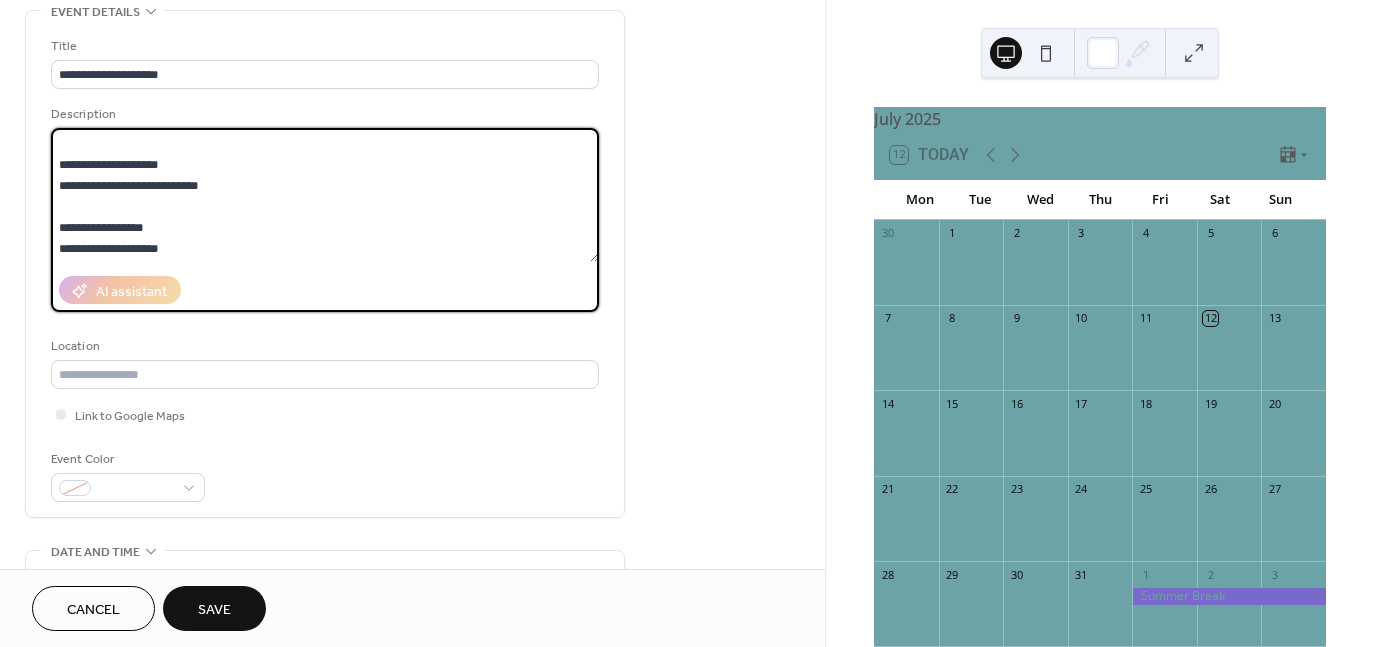 click on "**********" at bounding box center [325, 195] 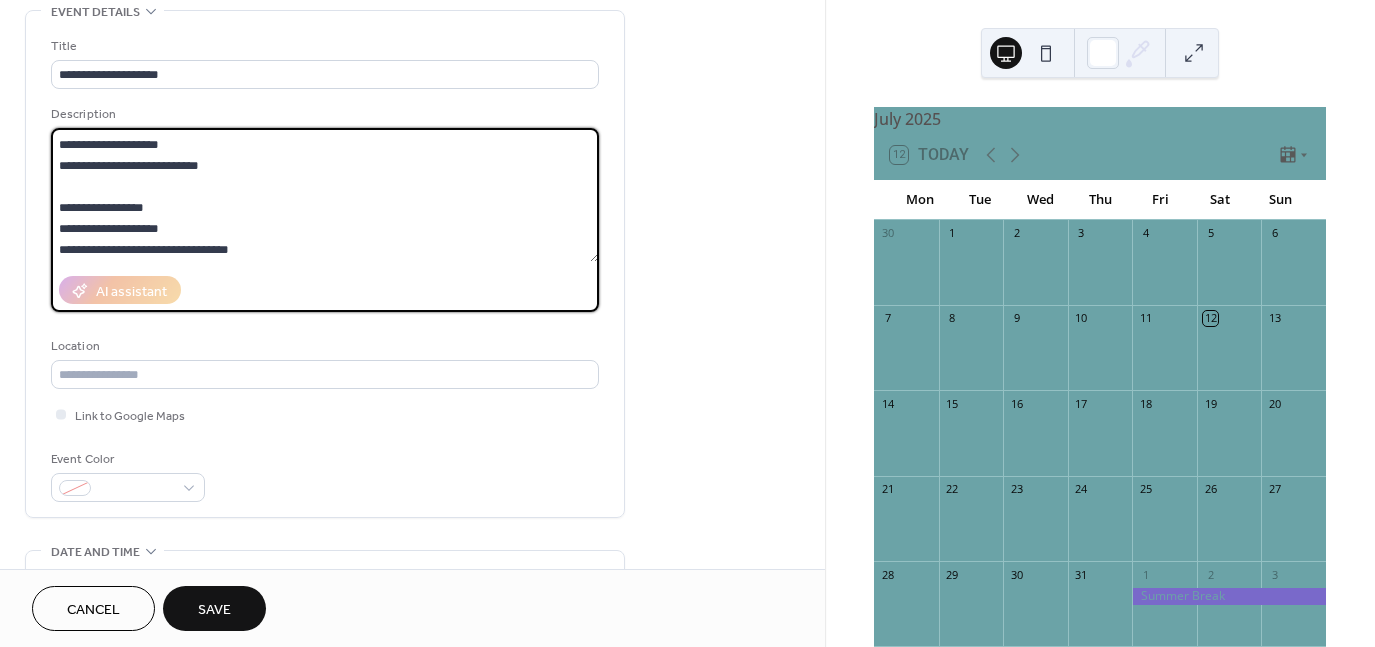 scroll, scrollTop: 144, scrollLeft: 0, axis: vertical 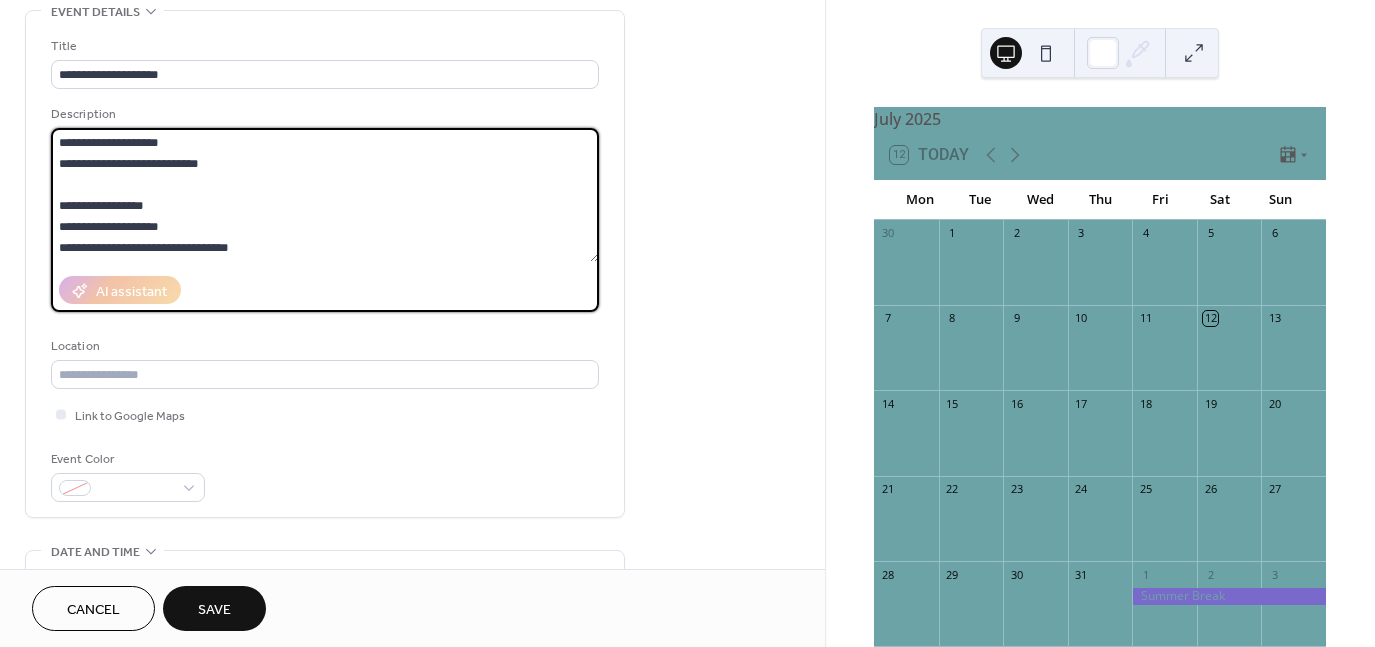 click on "**********" at bounding box center [325, 195] 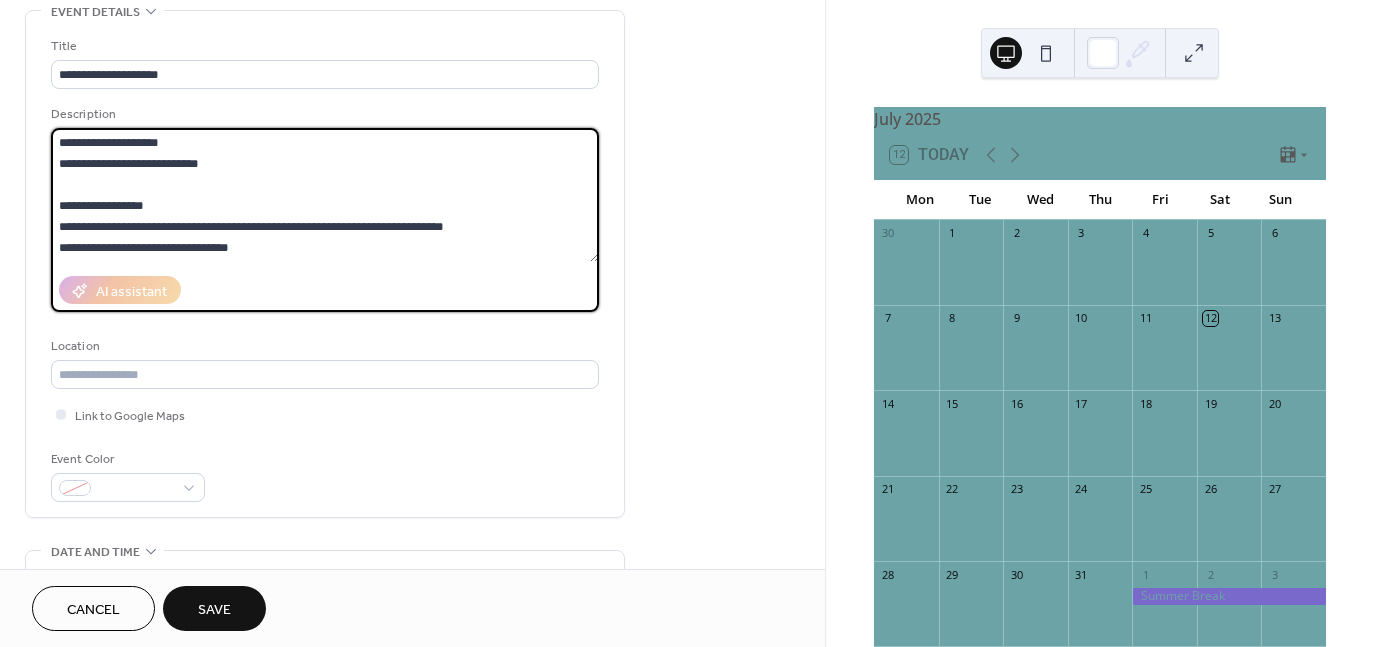 click on "**********" at bounding box center [325, 195] 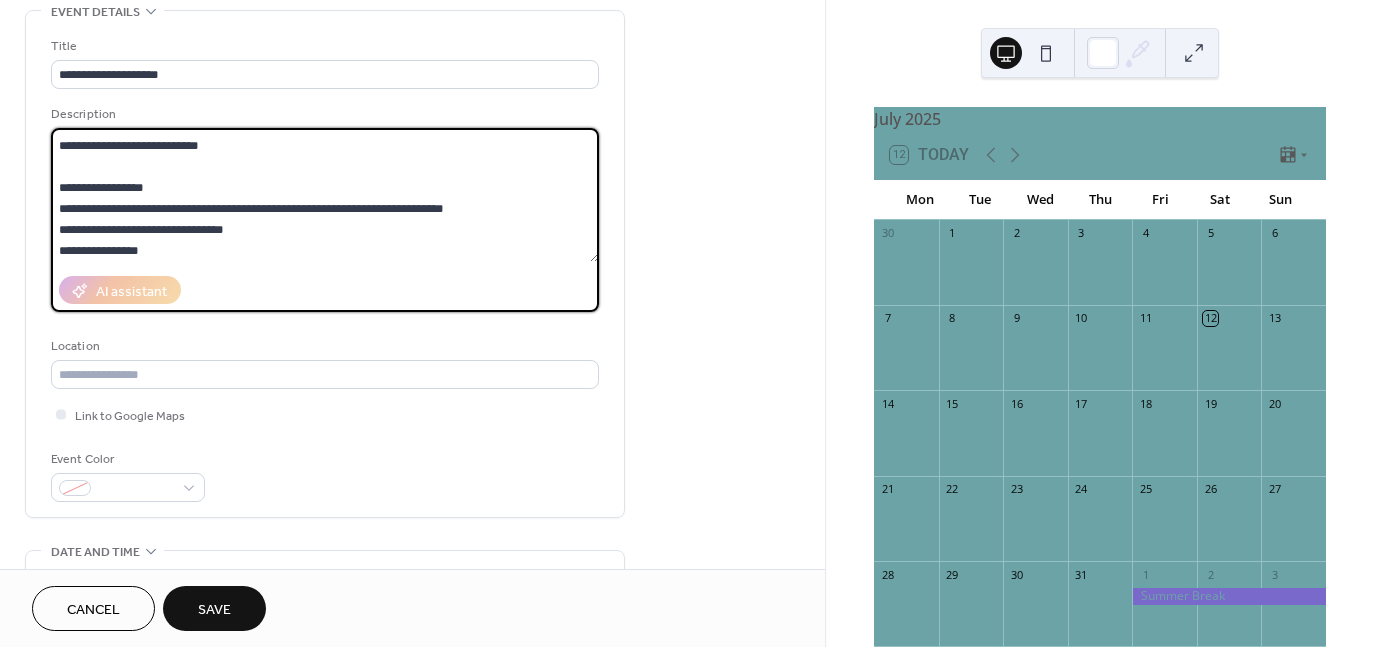 scroll, scrollTop: 165, scrollLeft: 0, axis: vertical 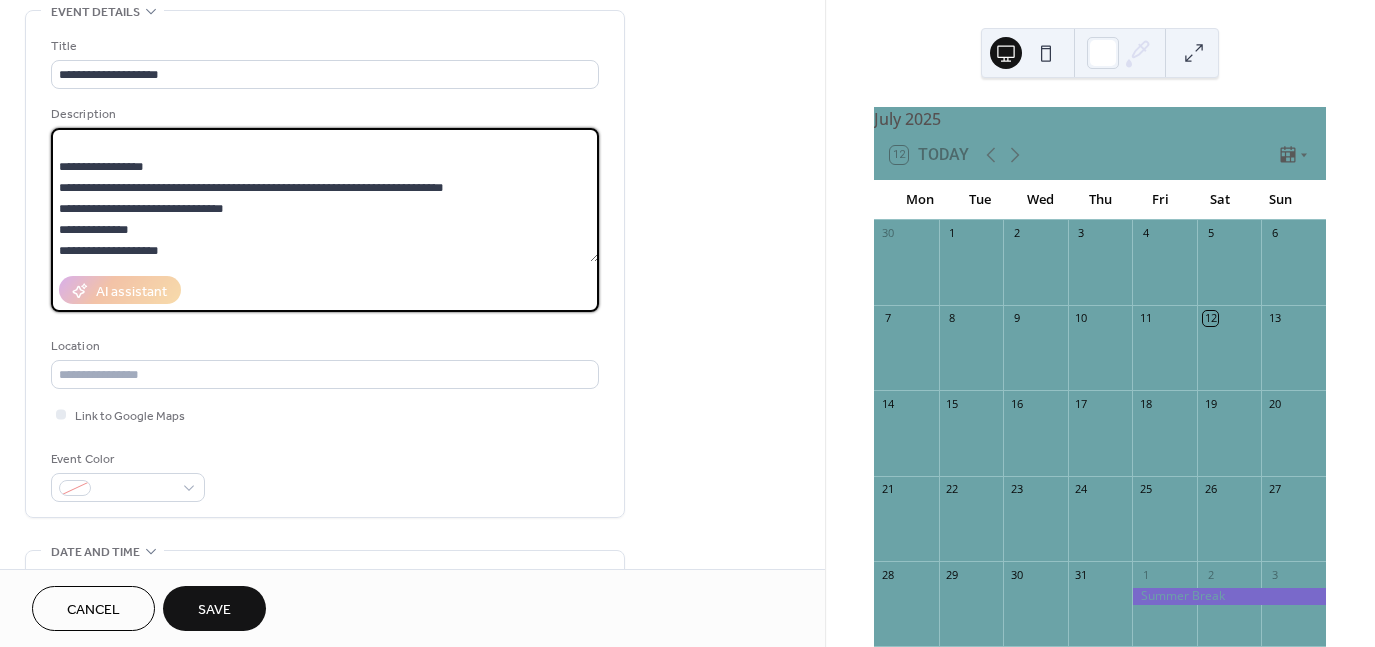 click on "**********" at bounding box center [325, 195] 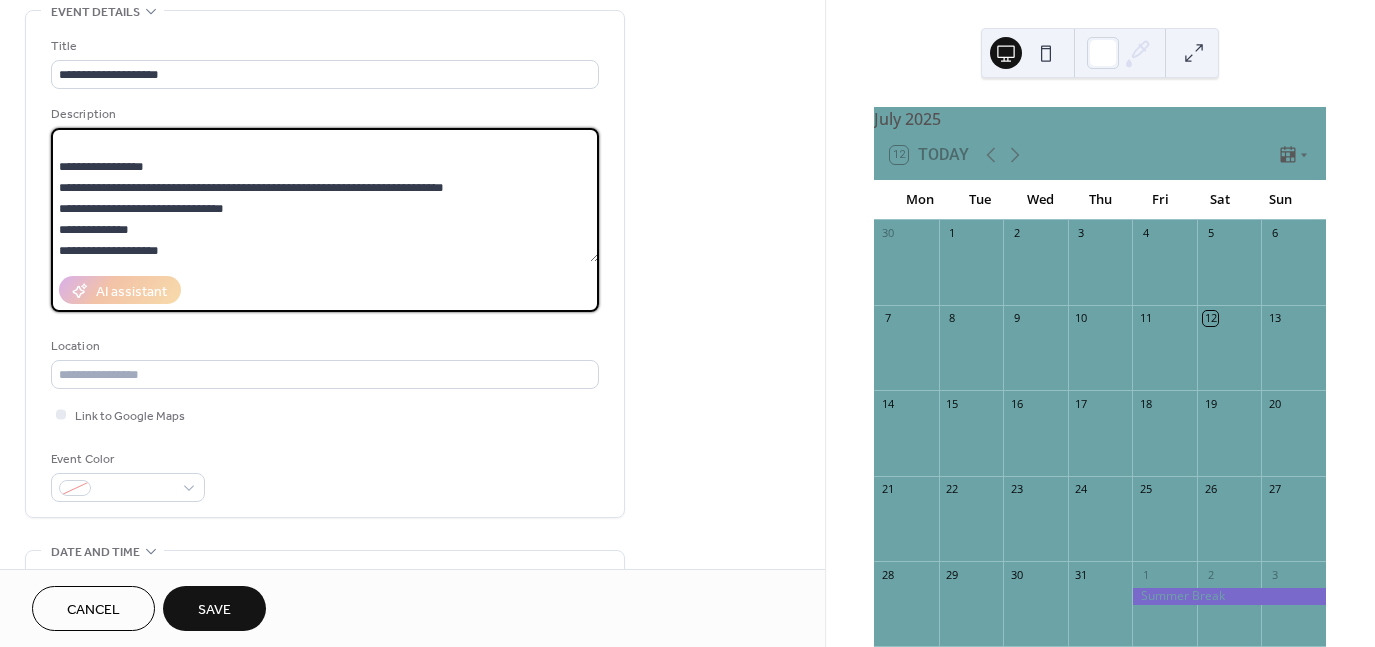 click on "**********" at bounding box center (325, 195) 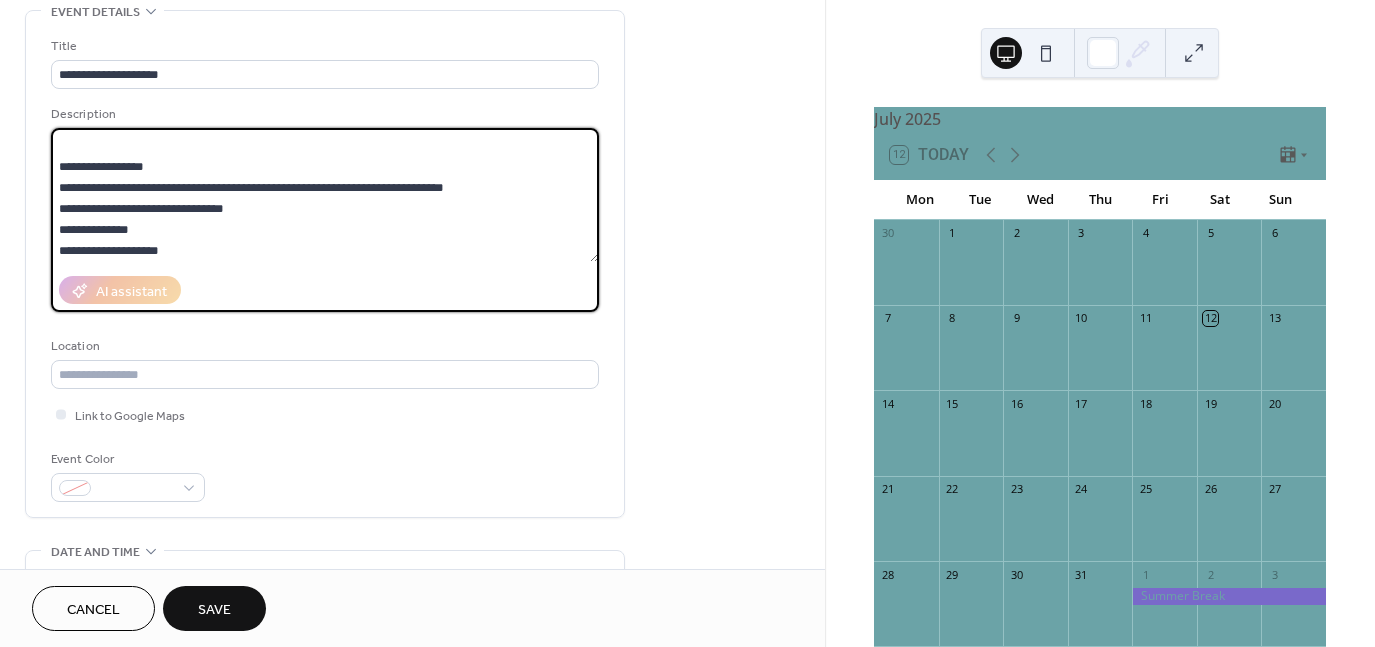 type on "**********" 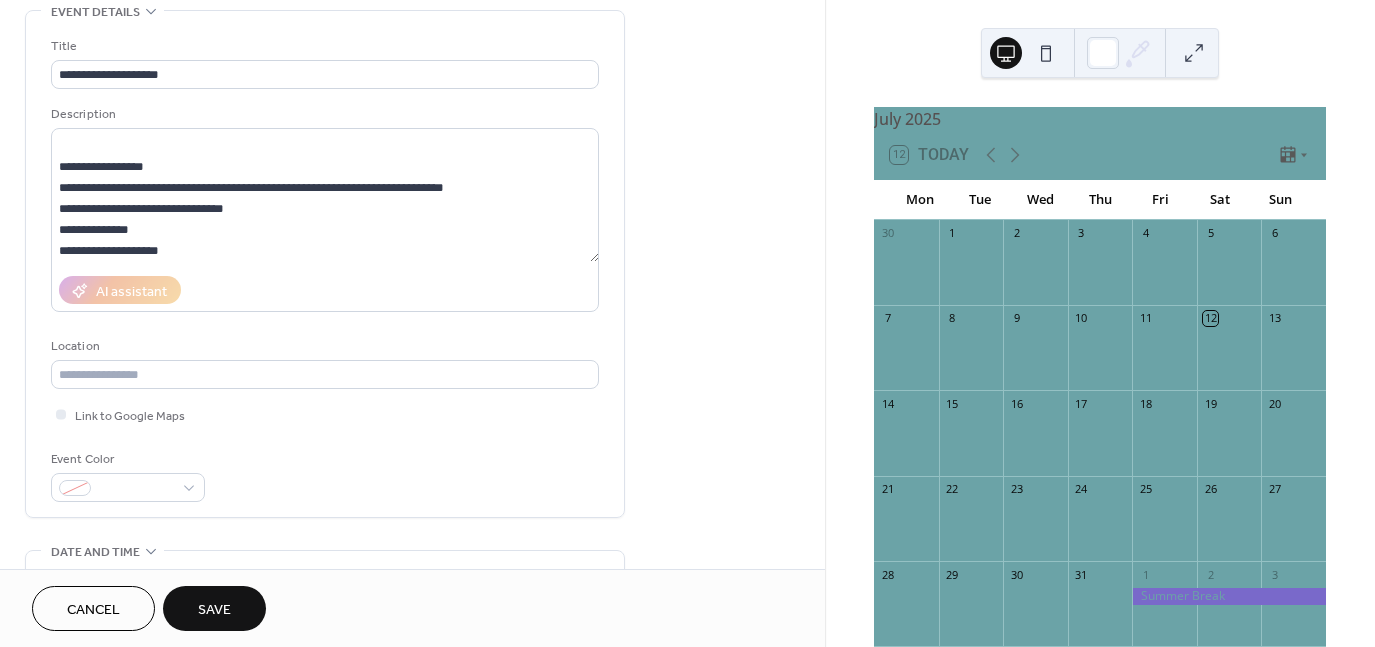 click on "AI assistant" at bounding box center (325, 290) 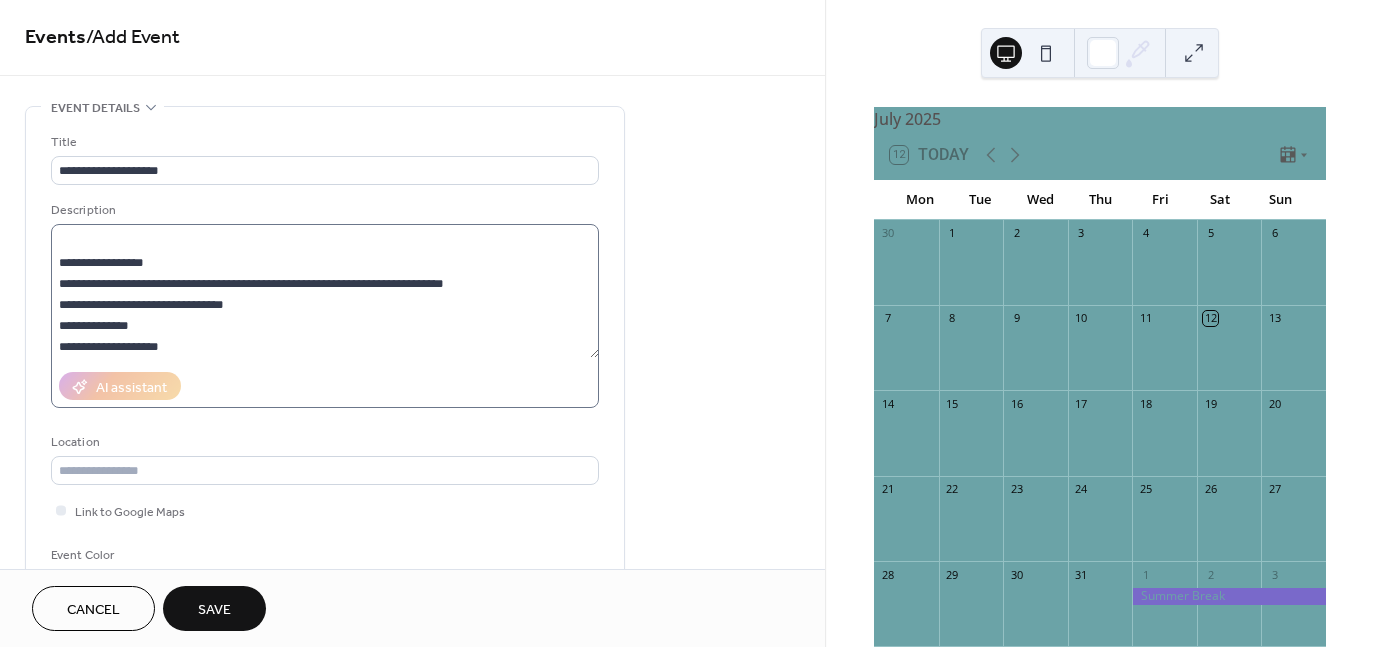 scroll, scrollTop: 0, scrollLeft: 0, axis: both 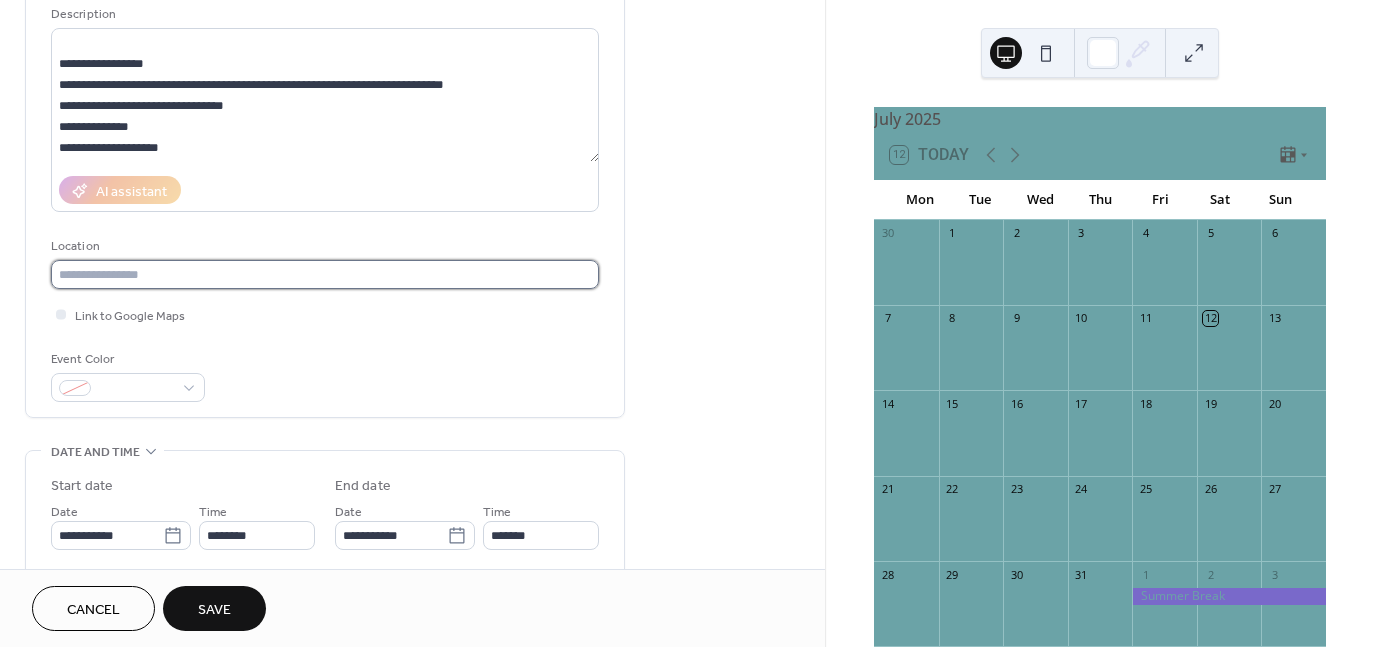 click at bounding box center [325, 274] 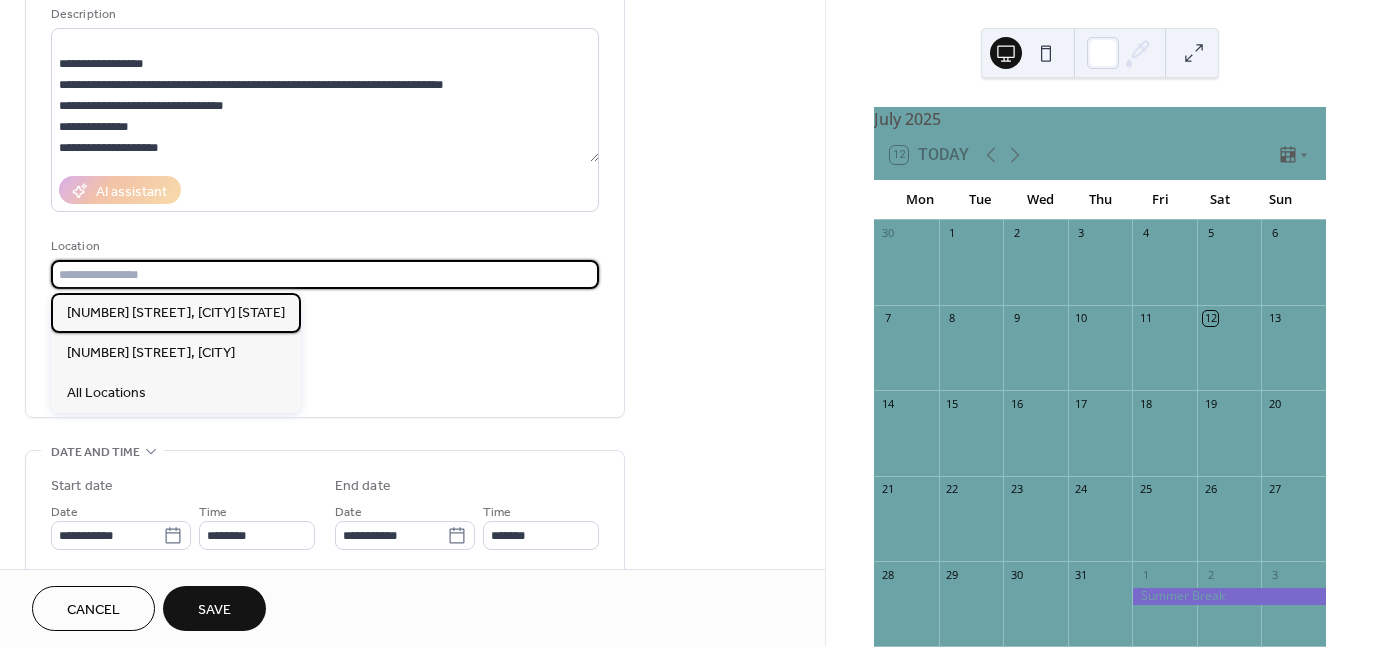 click on "1104 Corporate Way, Sac CA" at bounding box center [176, 312] 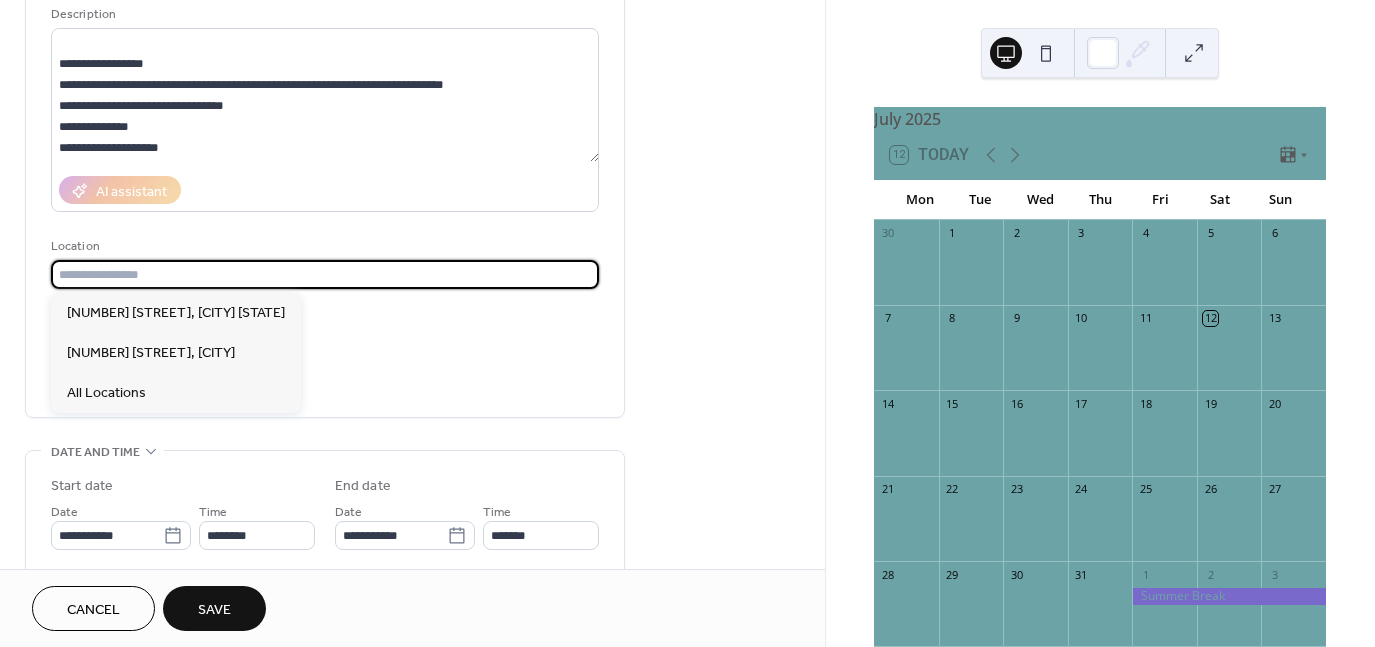 type on "**********" 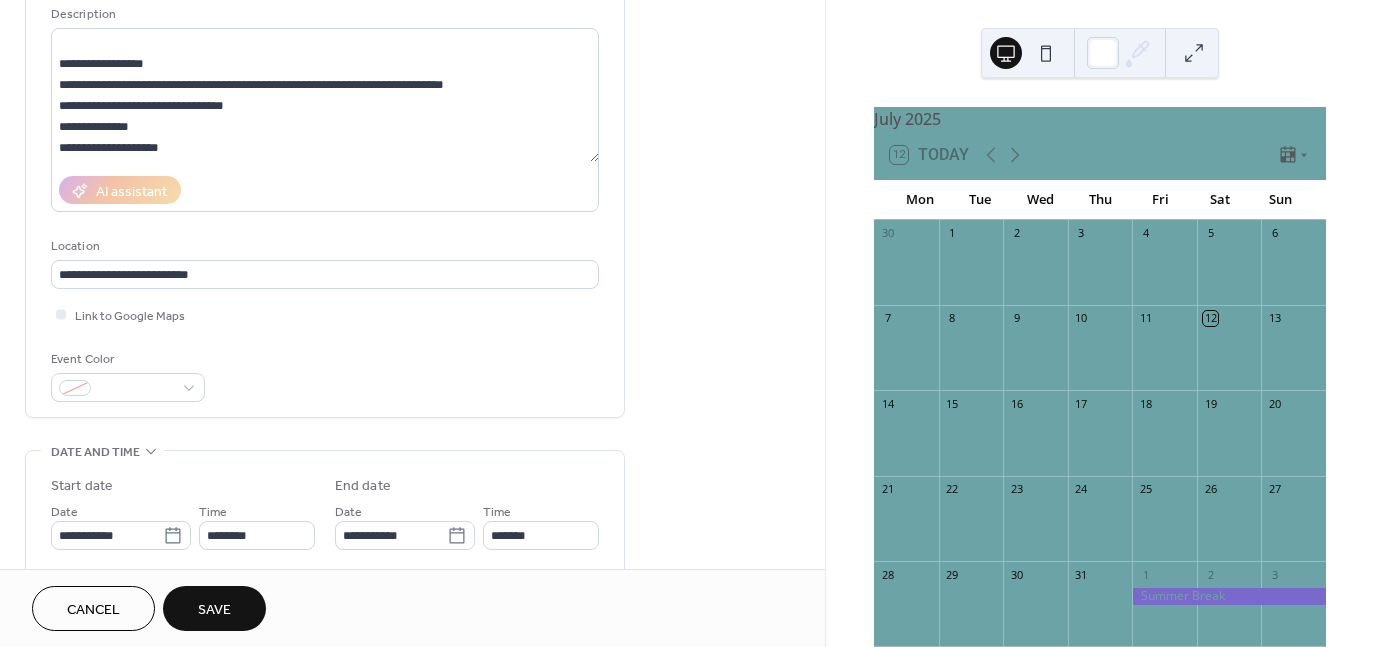 click on "Event Color" at bounding box center (325, 375) 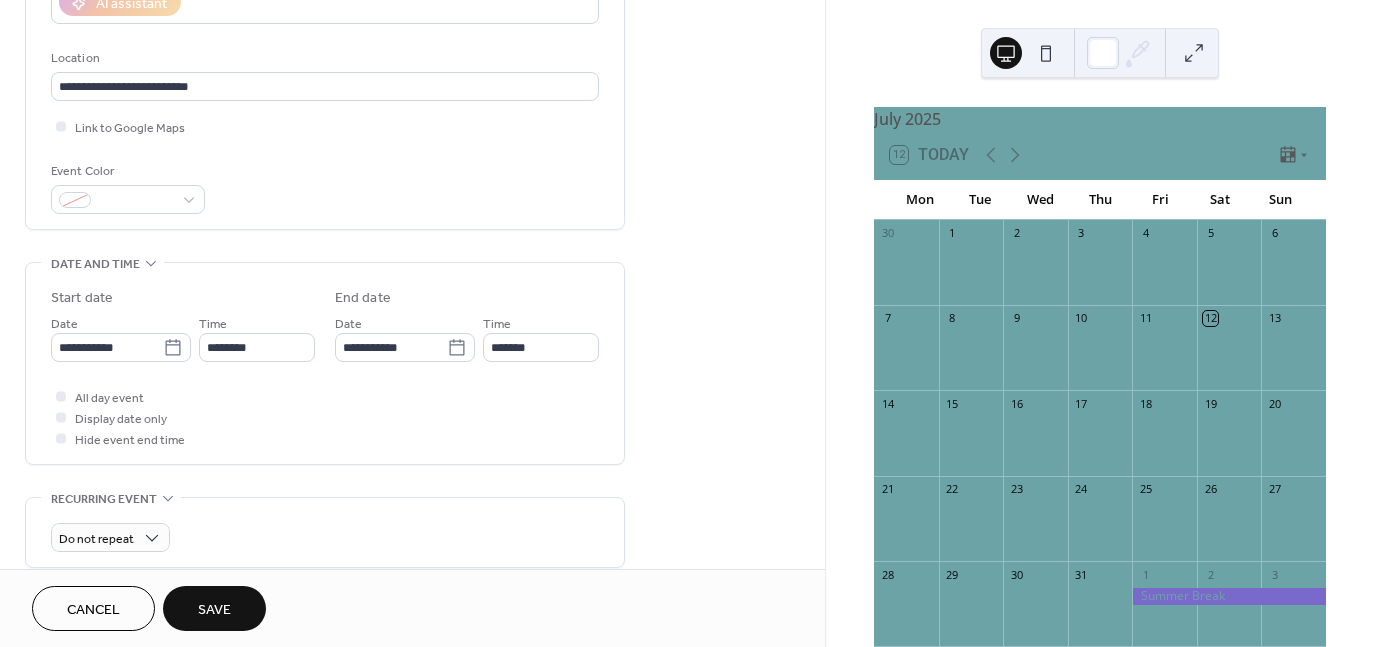 scroll, scrollTop: 400, scrollLeft: 0, axis: vertical 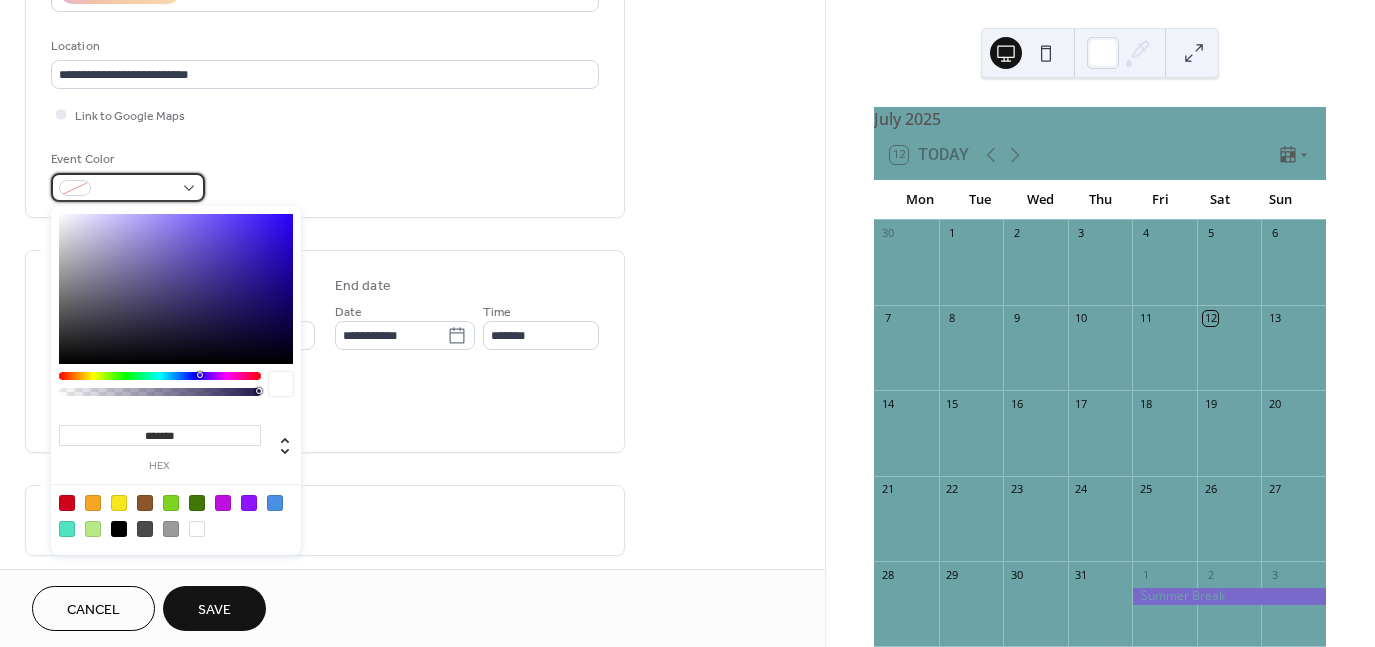 drag, startPoint x: 181, startPoint y: 189, endPoint x: 181, endPoint y: 237, distance: 48 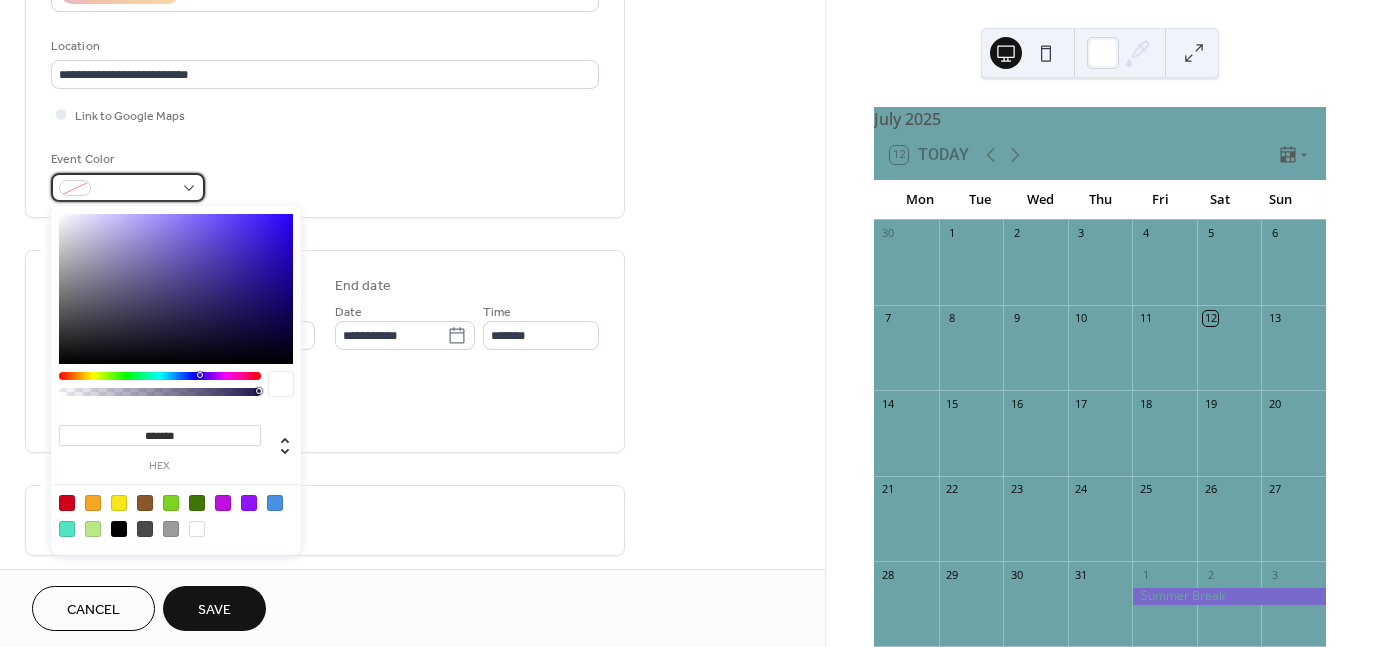 click at bounding box center [128, 187] 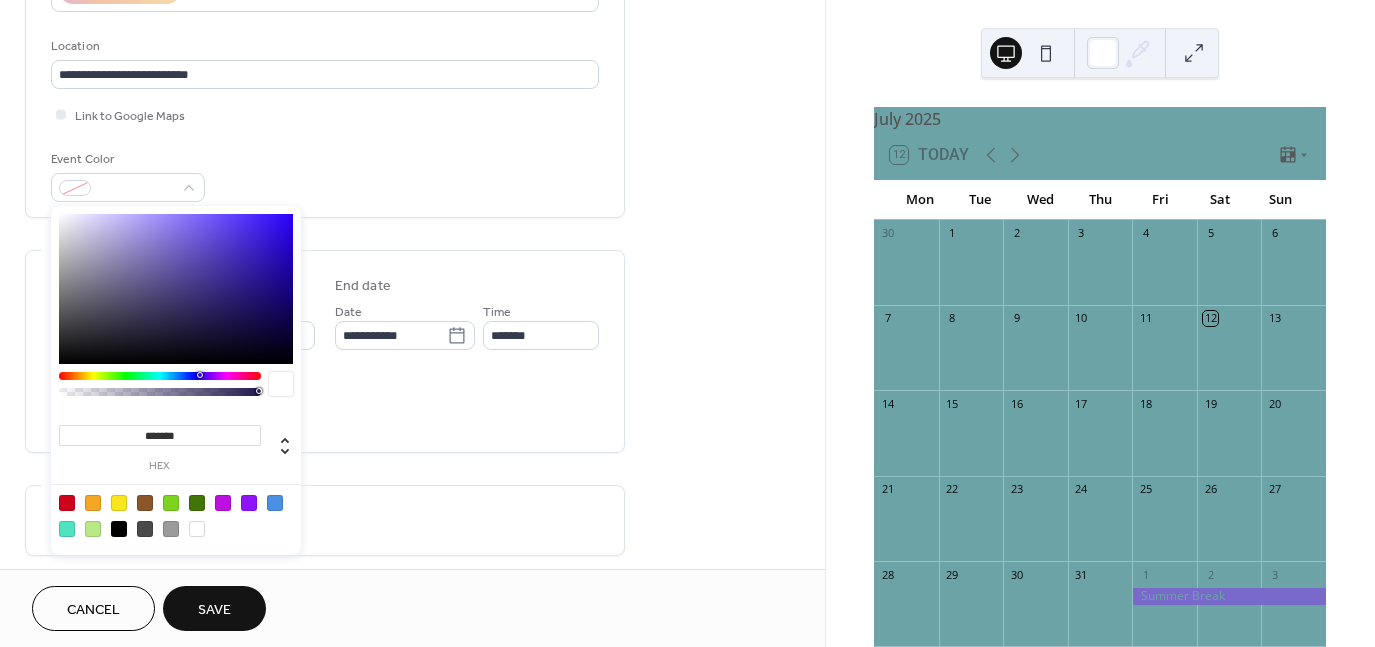 click at bounding box center (119, 529) 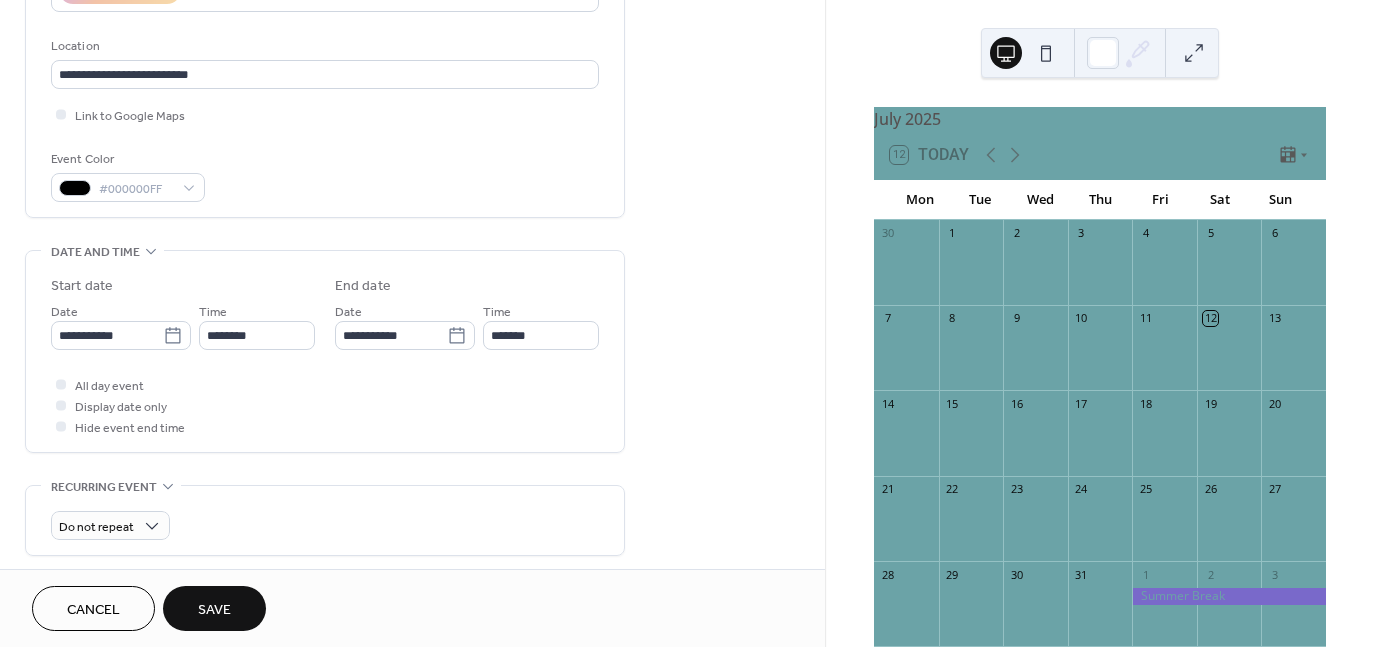 click on "Event Color #000000FF" at bounding box center (325, 175) 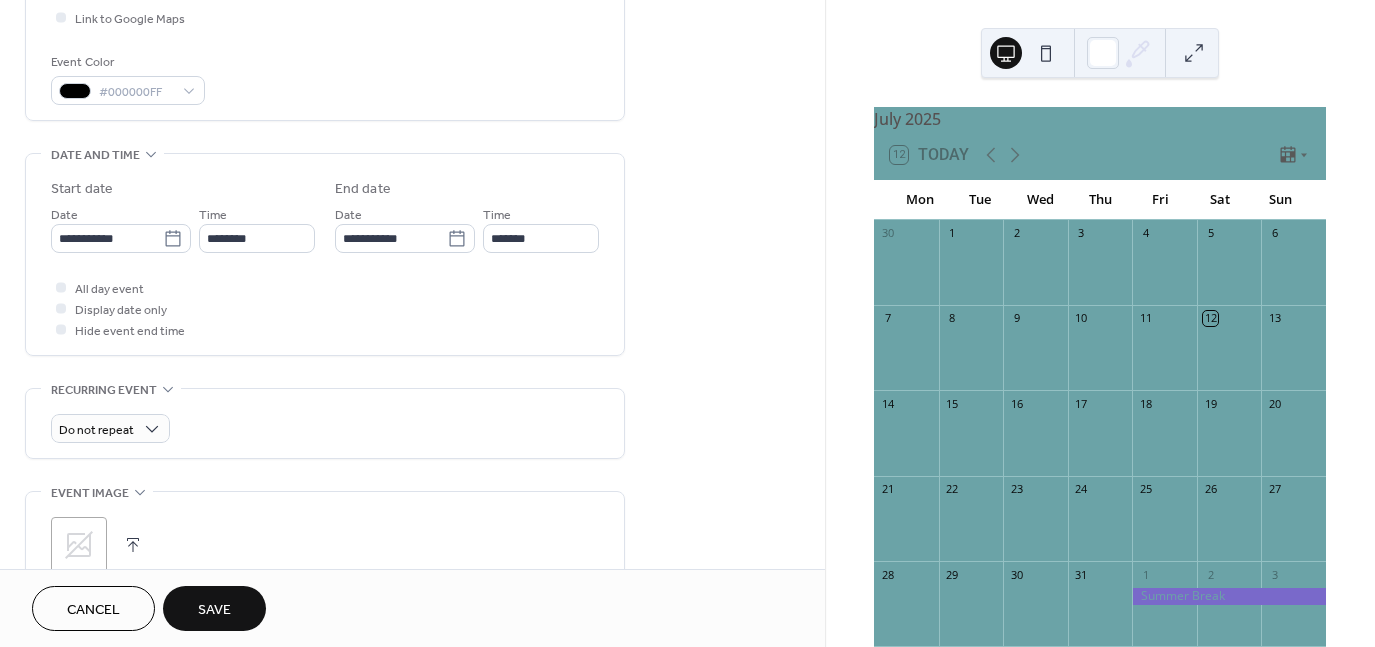 scroll, scrollTop: 500, scrollLeft: 0, axis: vertical 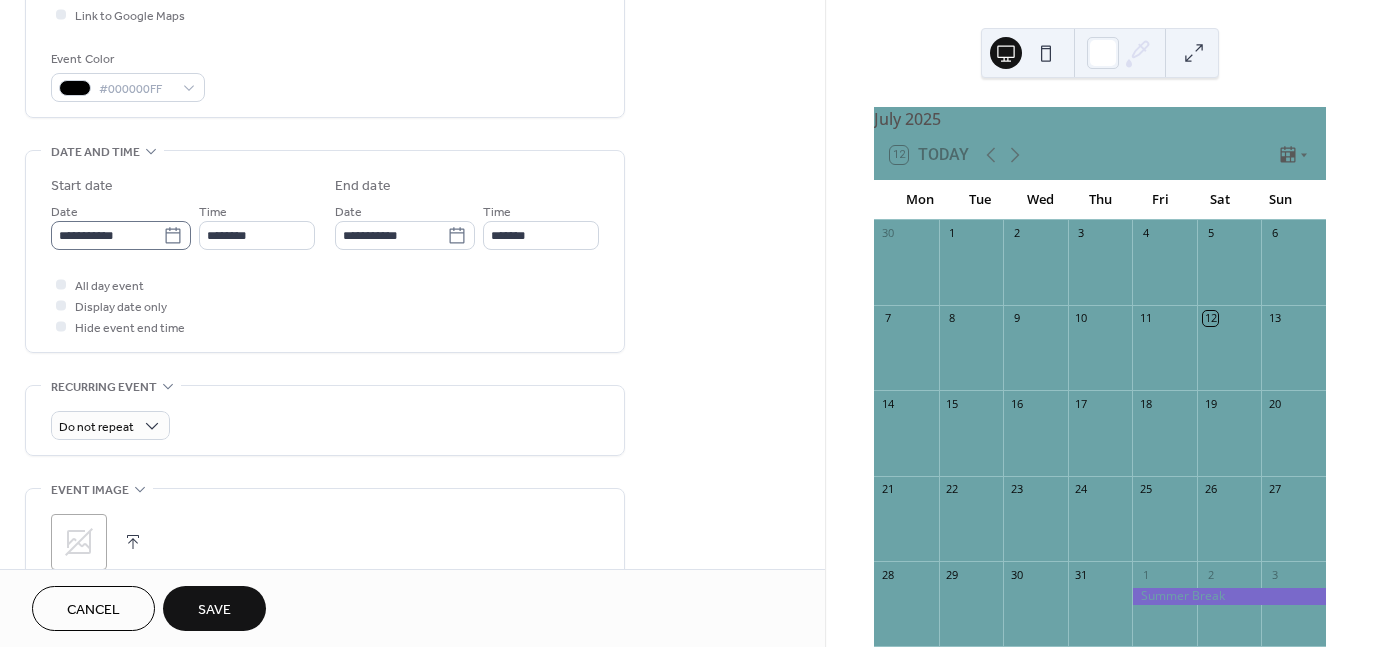 click 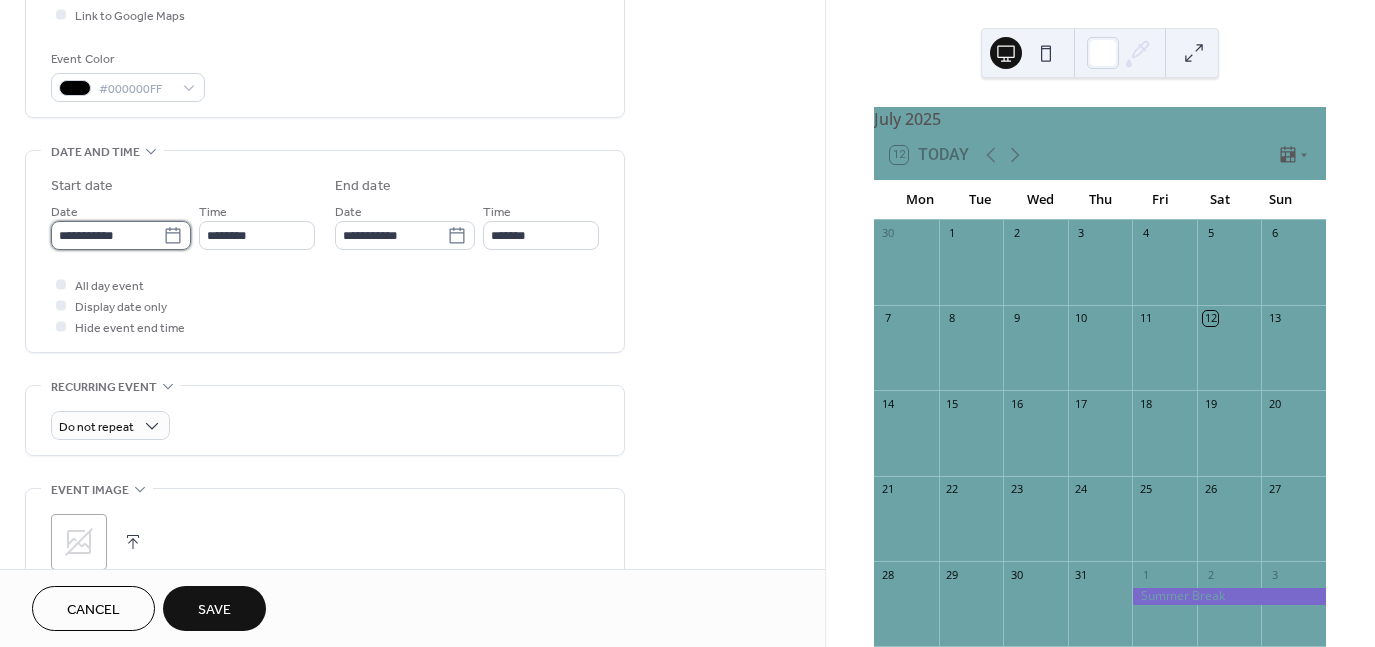 click on "**********" at bounding box center (107, 235) 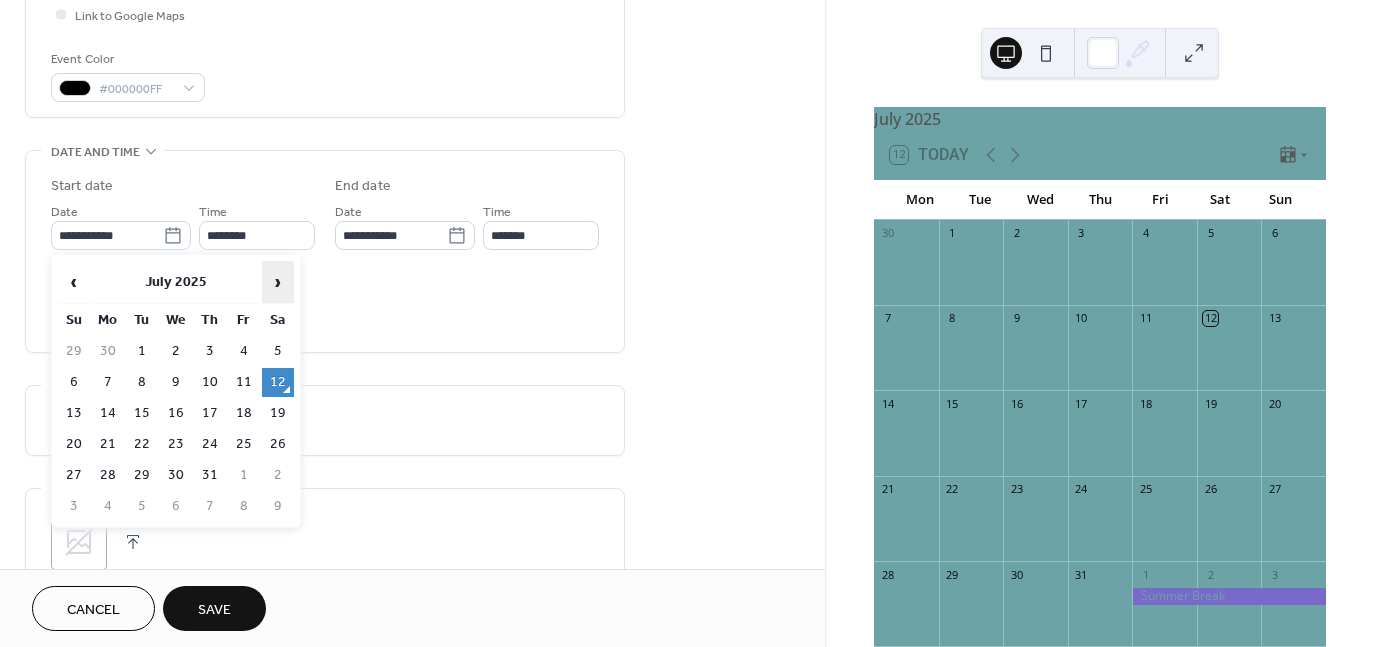 click on "›" at bounding box center (278, 282) 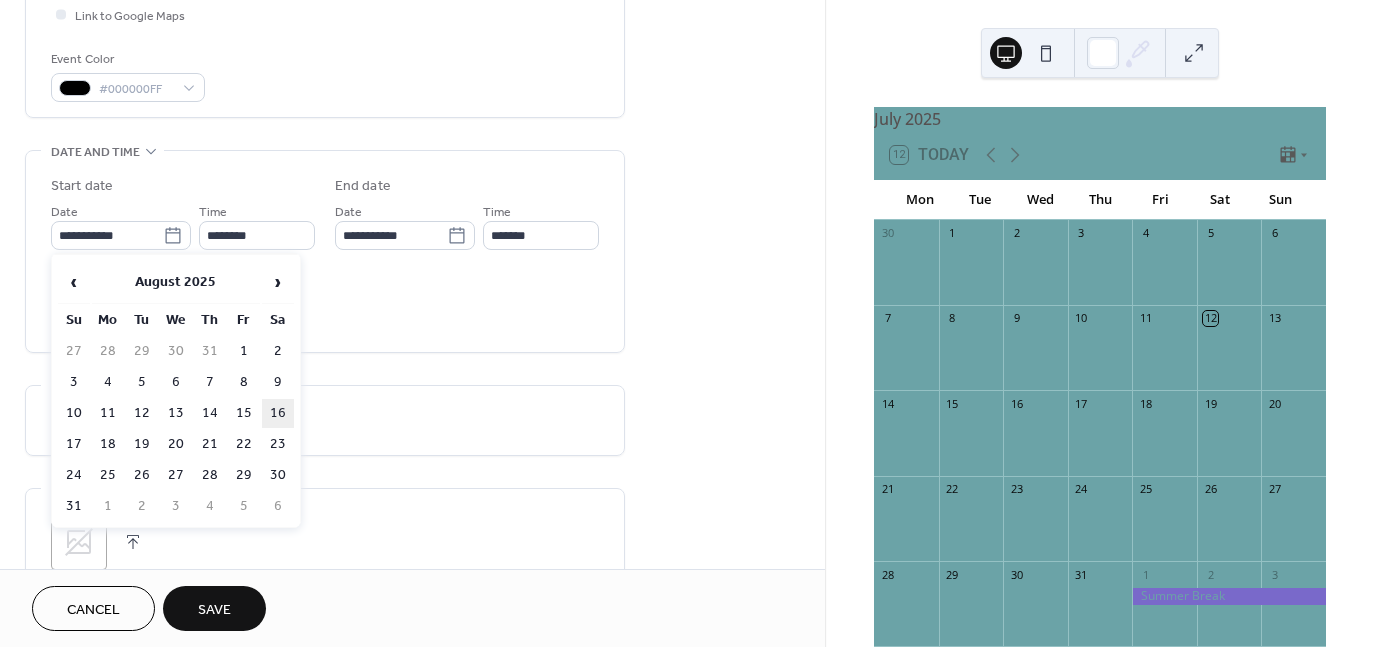 click on "16" at bounding box center [278, 413] 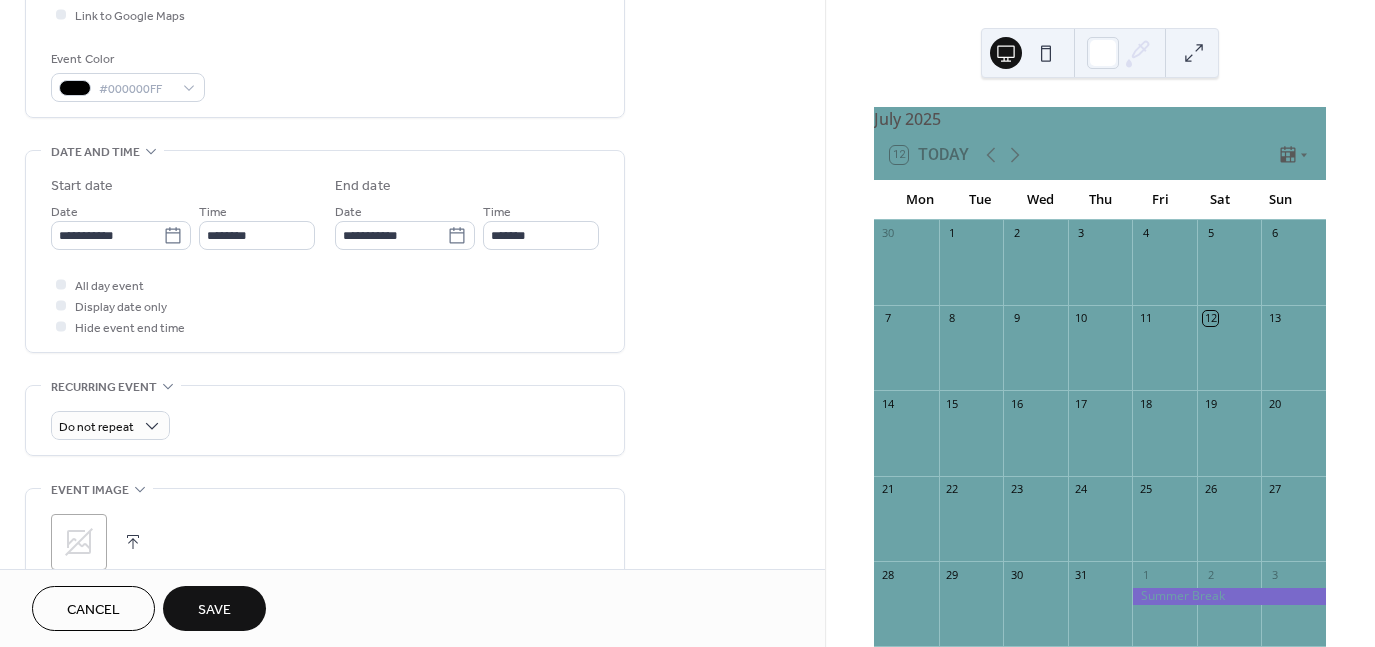 click on "All day event Display date only Hide event end time" at bounding box center [325, 305] 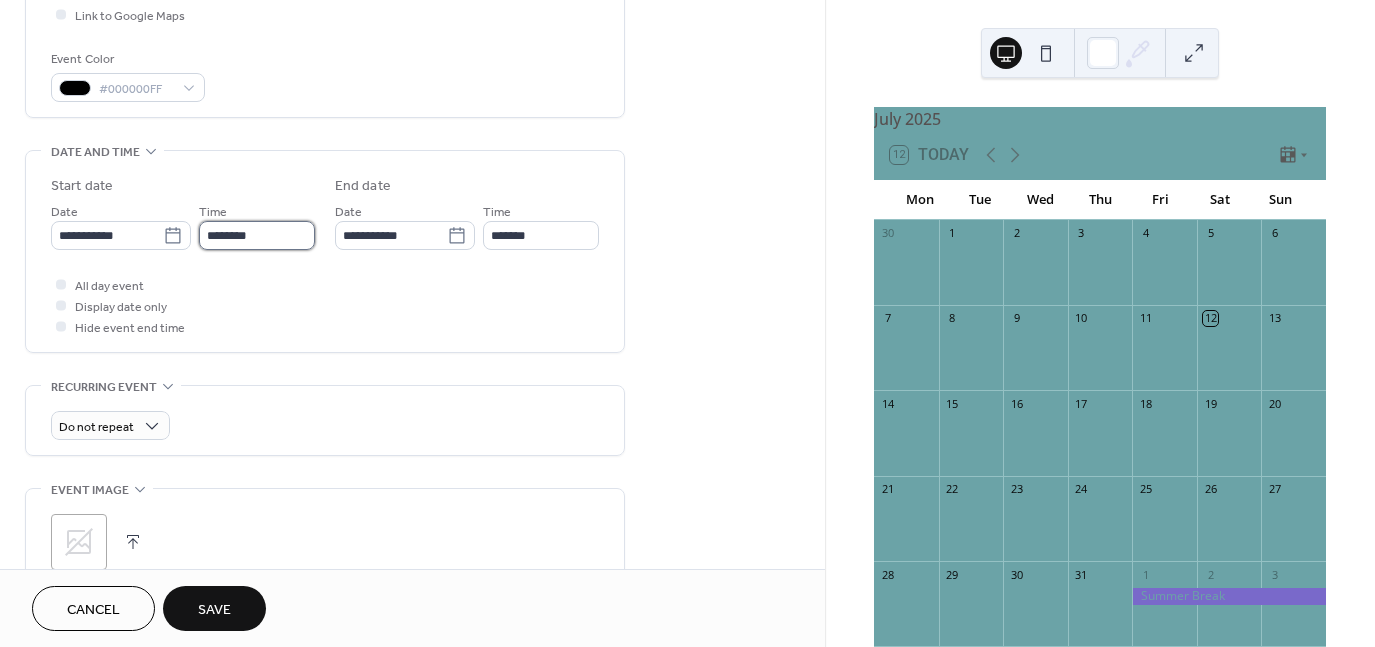 click on "********" at bounding box center (257, 235) 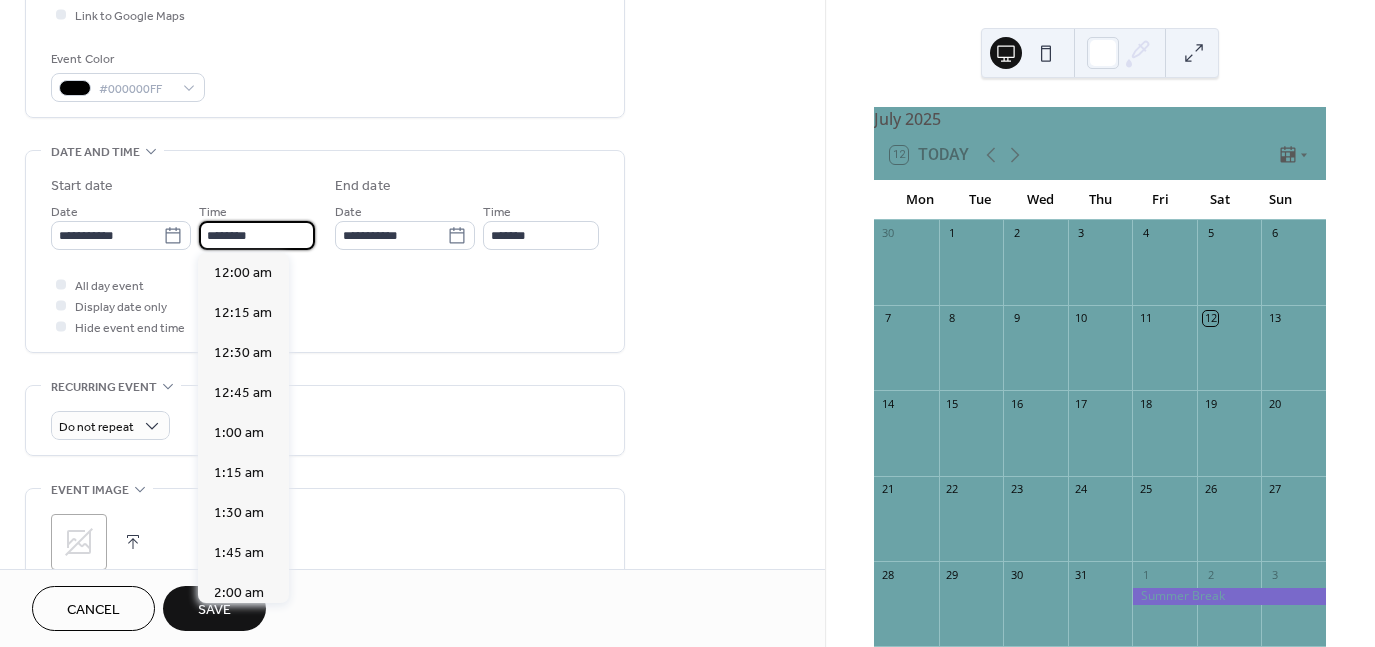 scroll, scrollTop: 1929, scrollLeft: 0, axis: vertical 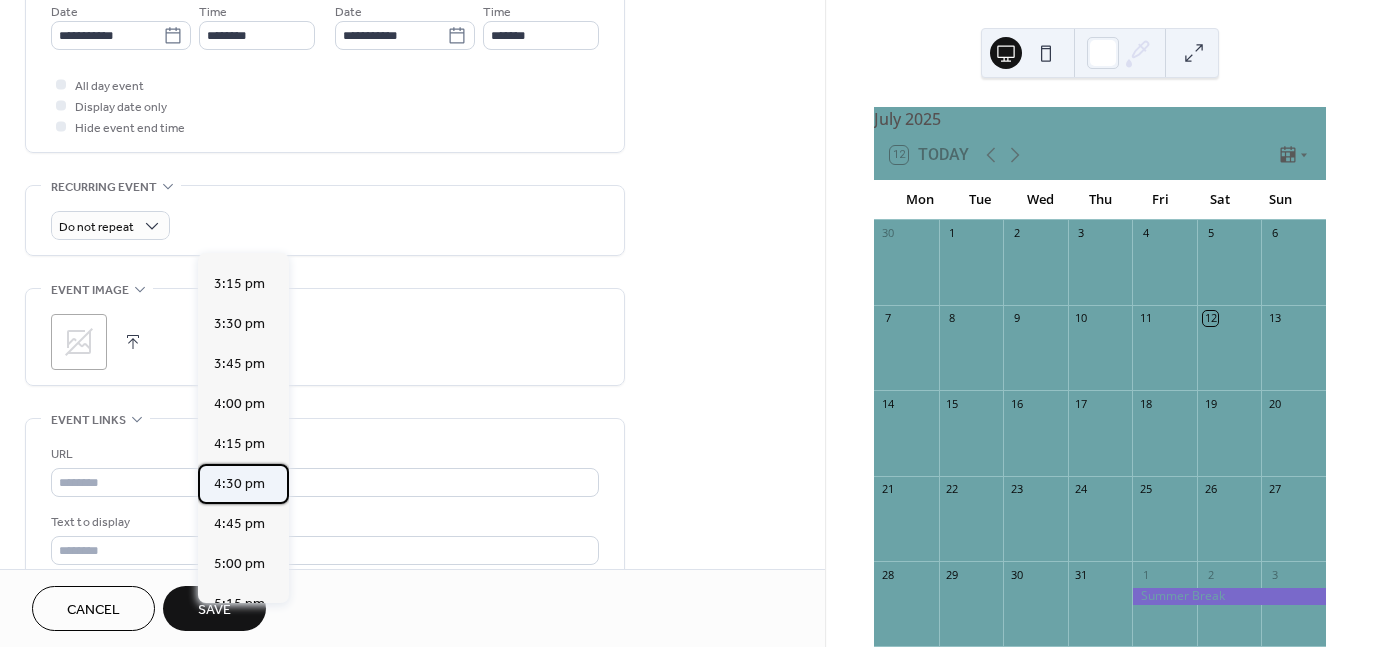 click on "4:30 pm" at bounding box center (239, 484) 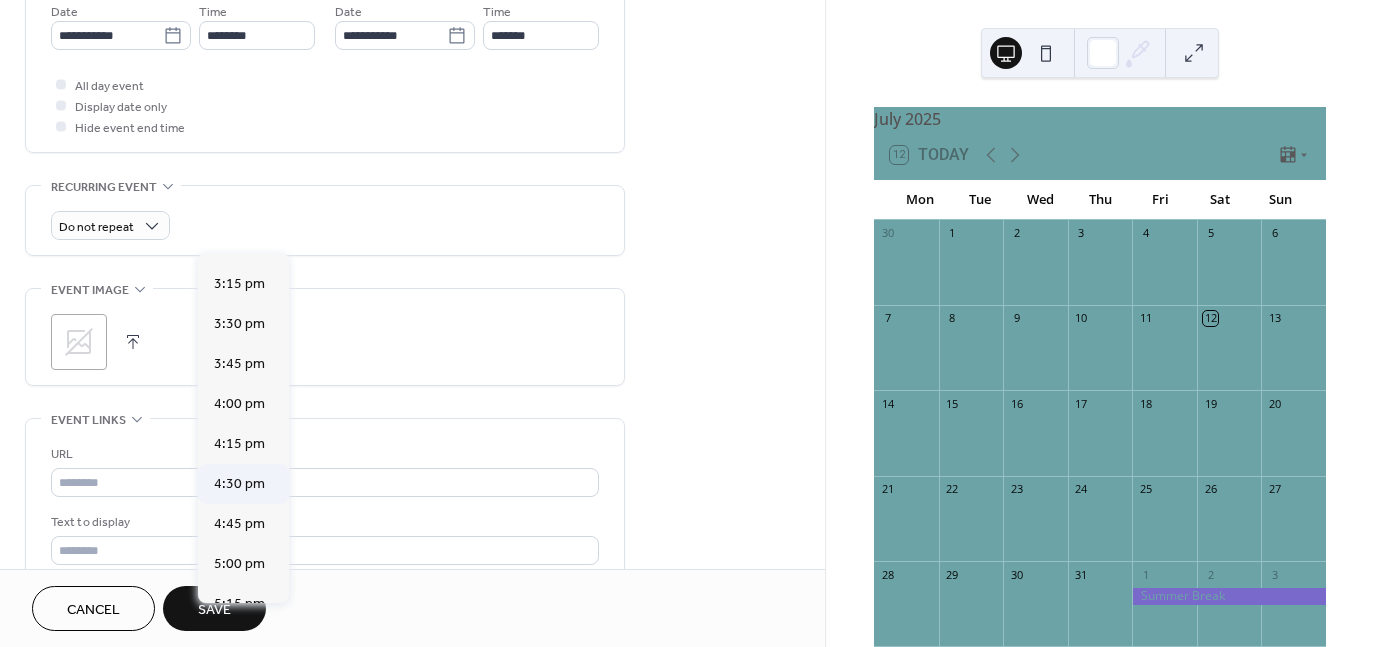 type on "*******" 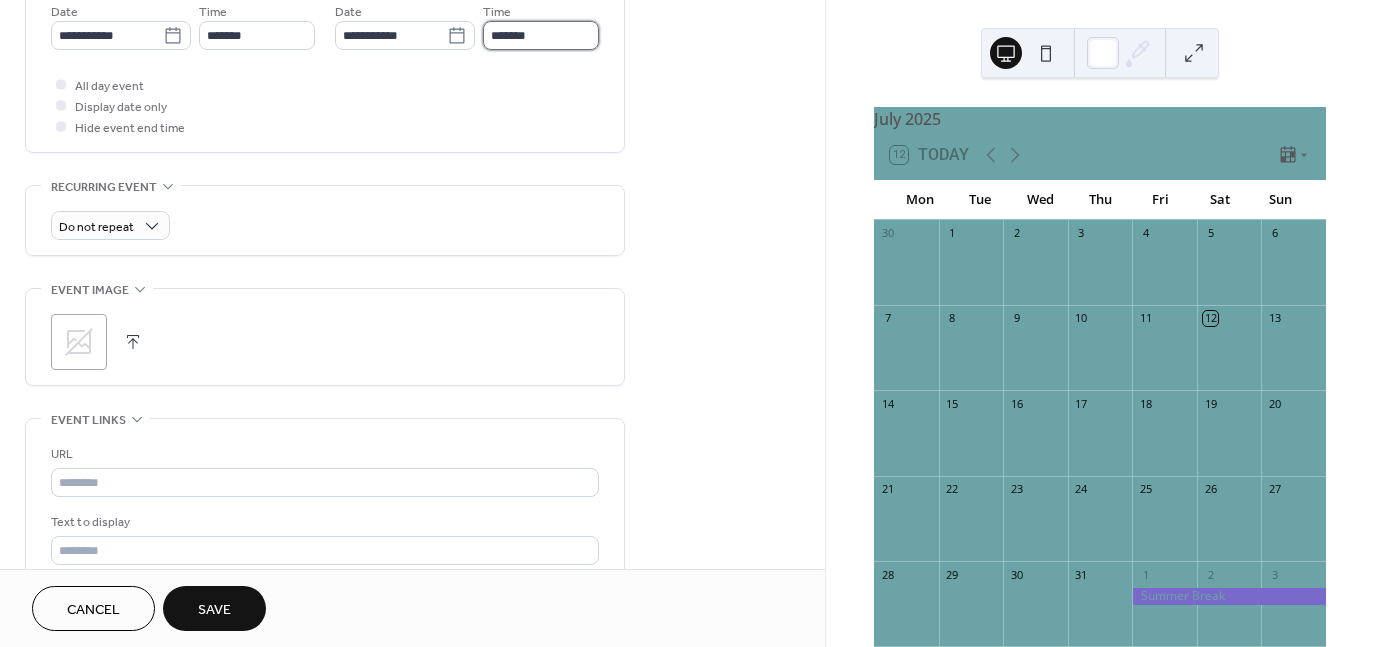 click on "*******" at bounding box center (541, 35) 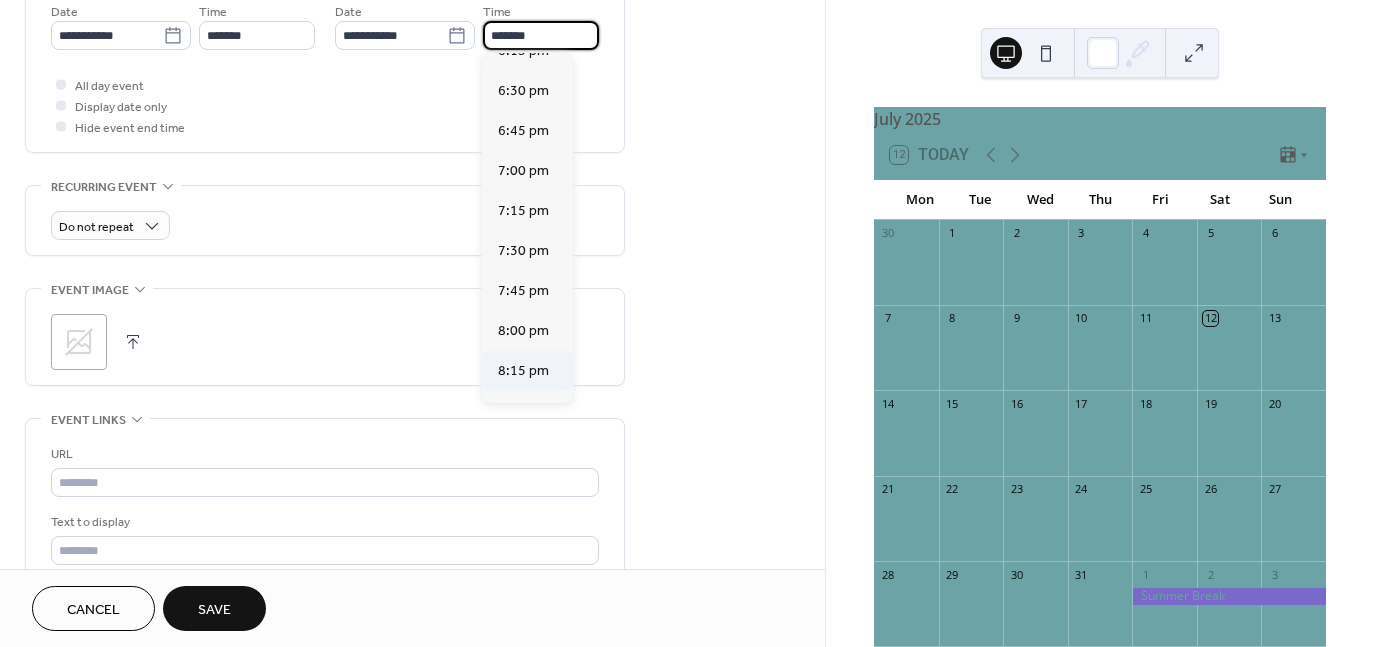 scroll, scrollTop: 300, scrollLeft: 0, axis: vertical 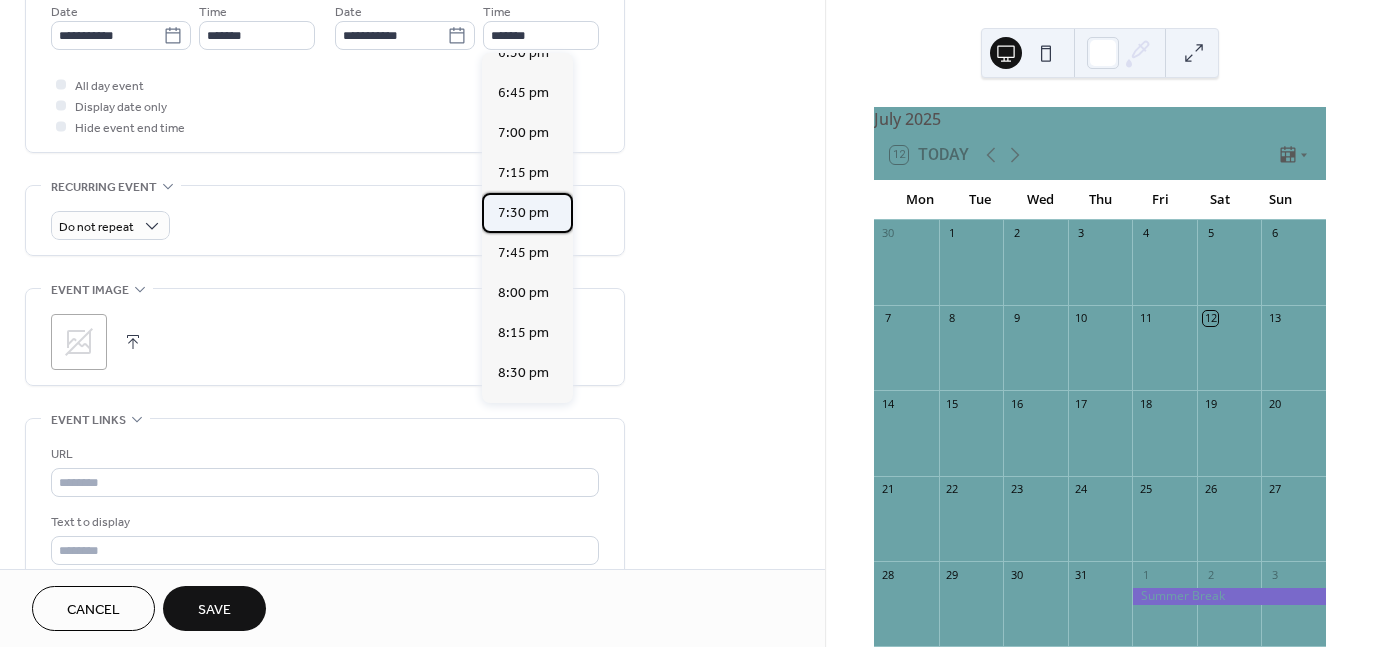 click on "7:30 pm" at bounding box center [523, 213] 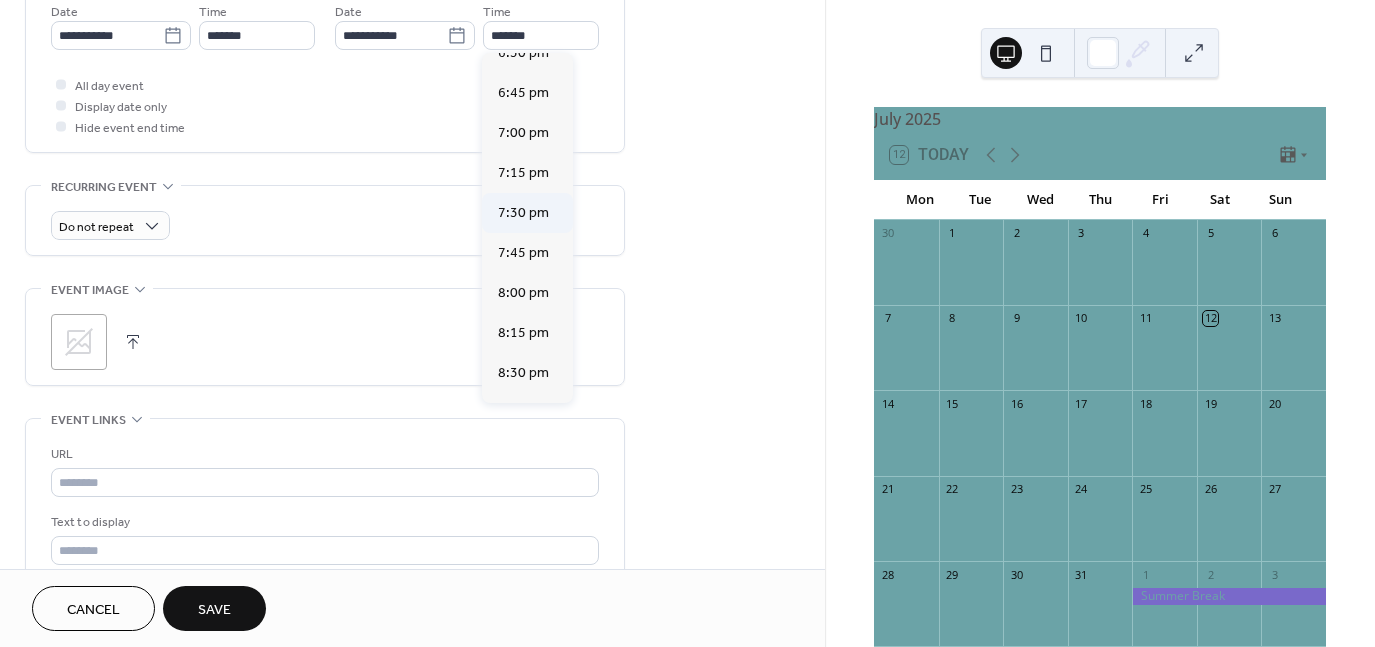 type on "*******" 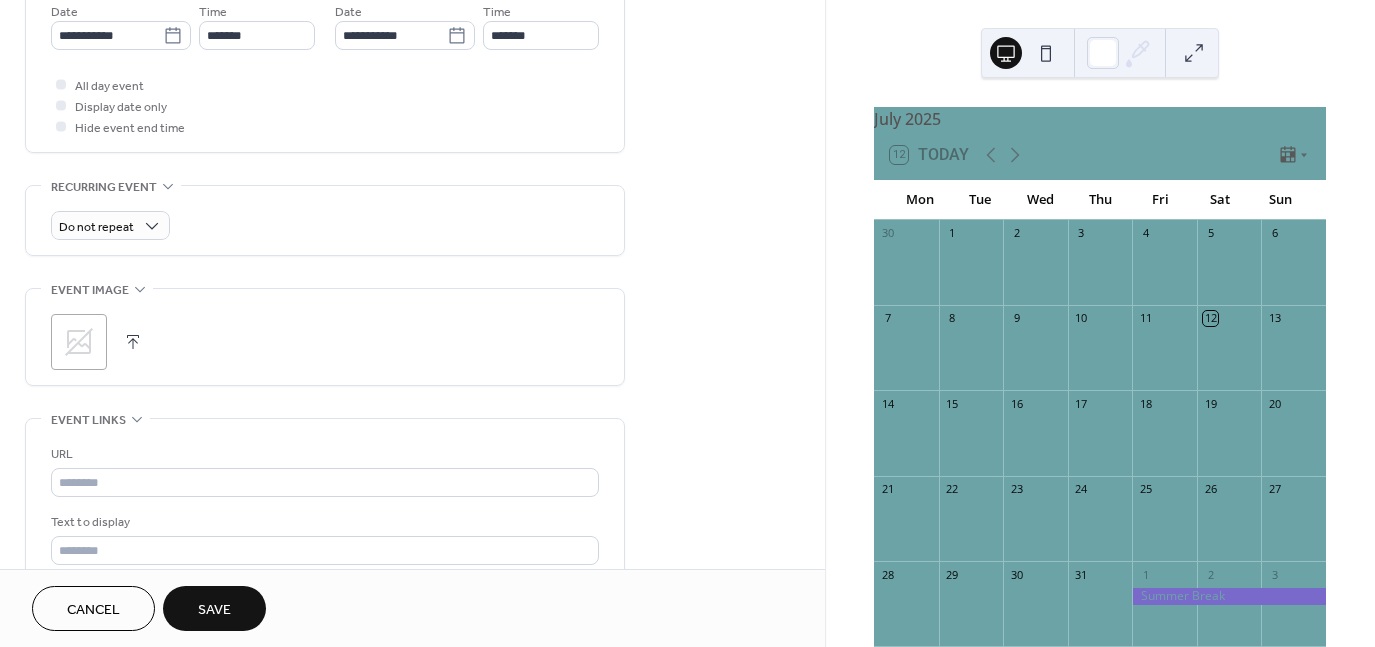 click on "All day event Display date only Hide event end time" at bounding box center (325, 105) 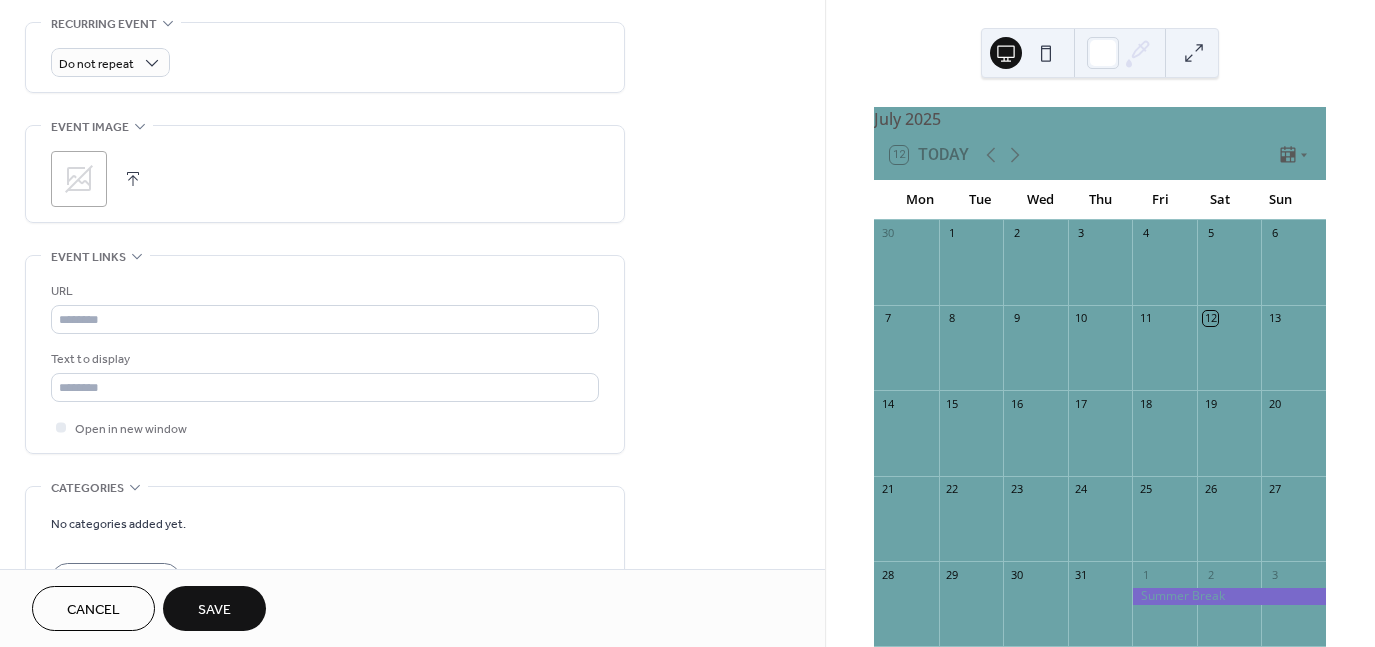 scroll, scrollTop: 900, scrollLeft: 0, axis: vertical 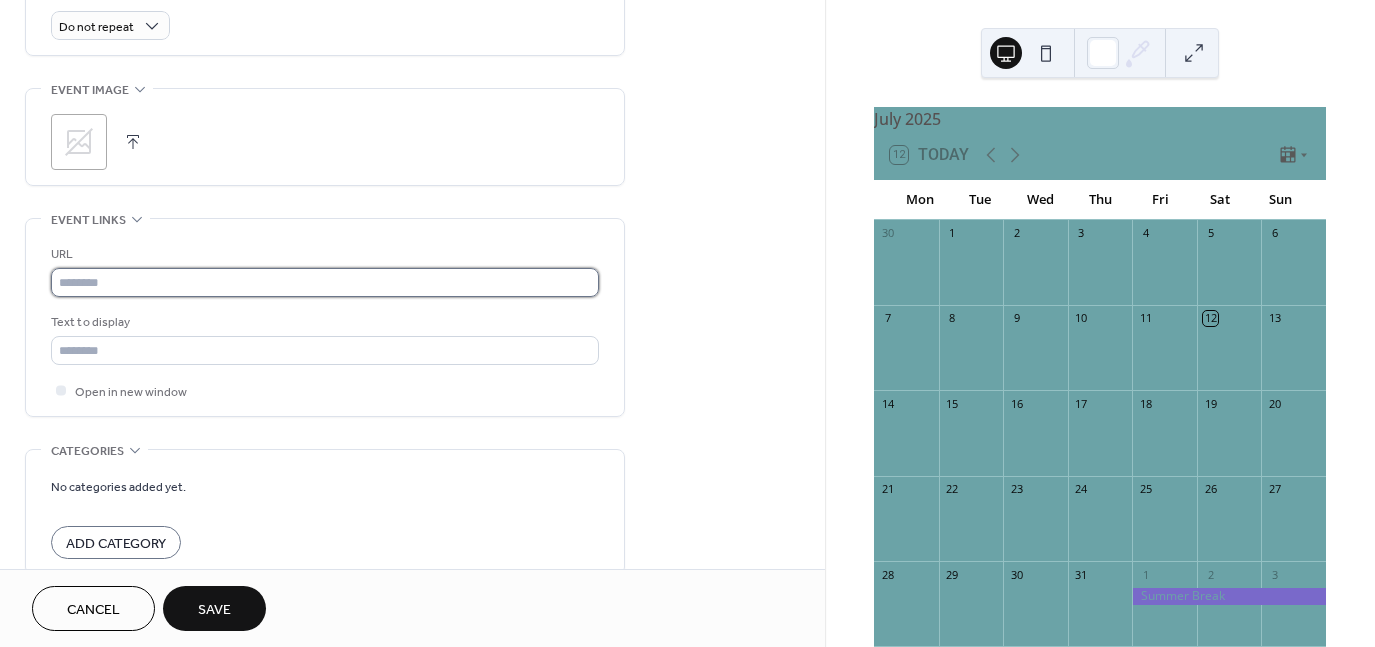 click at bounding box center (325, 282) 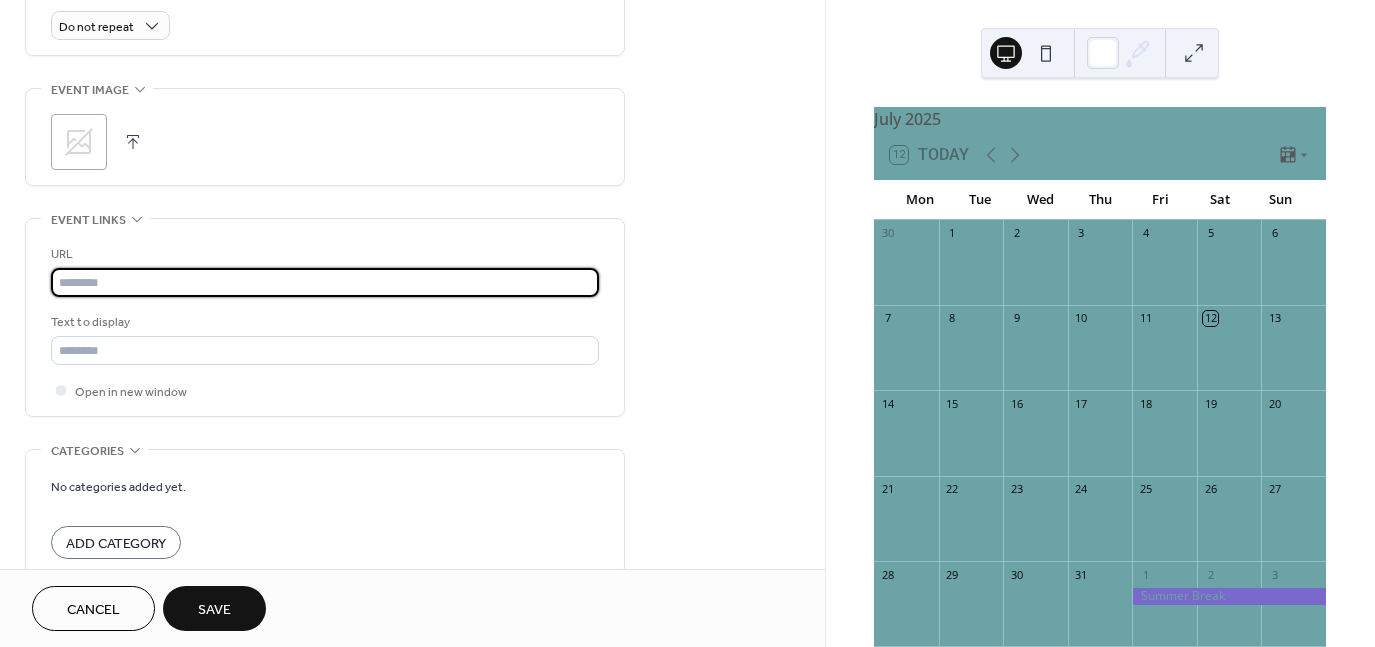 paste on "**********" 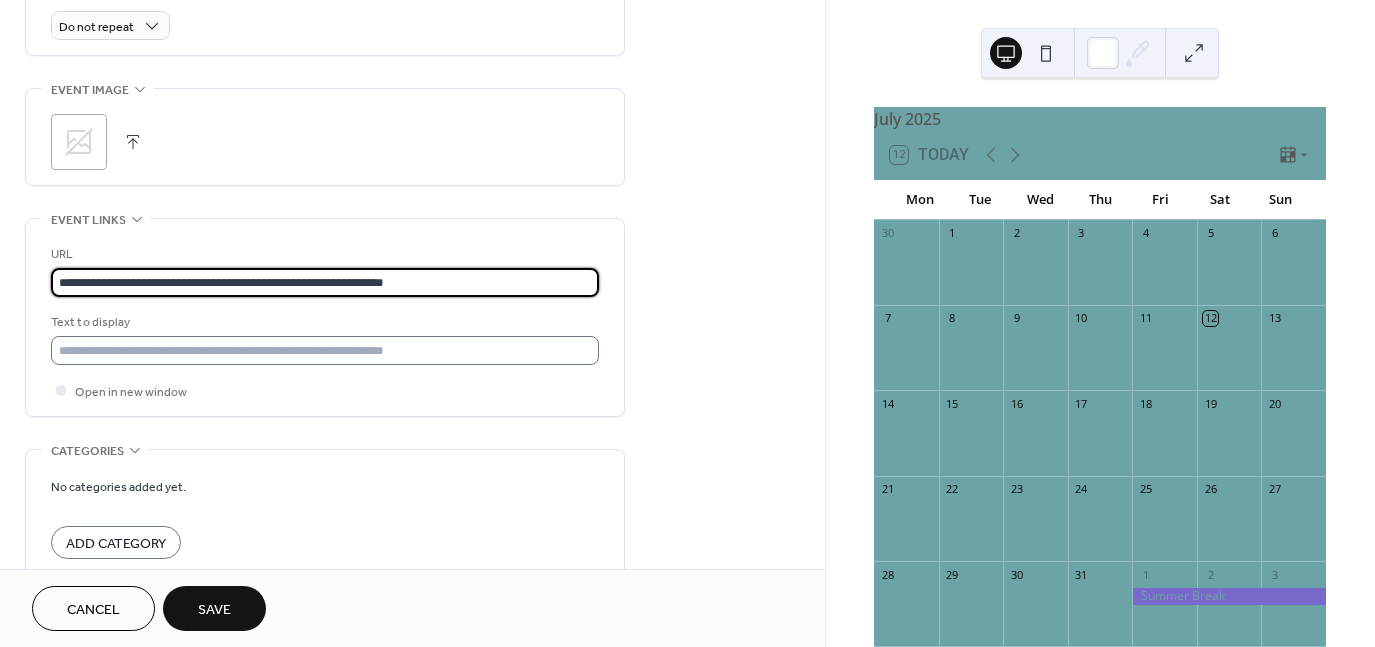 type on "**********" 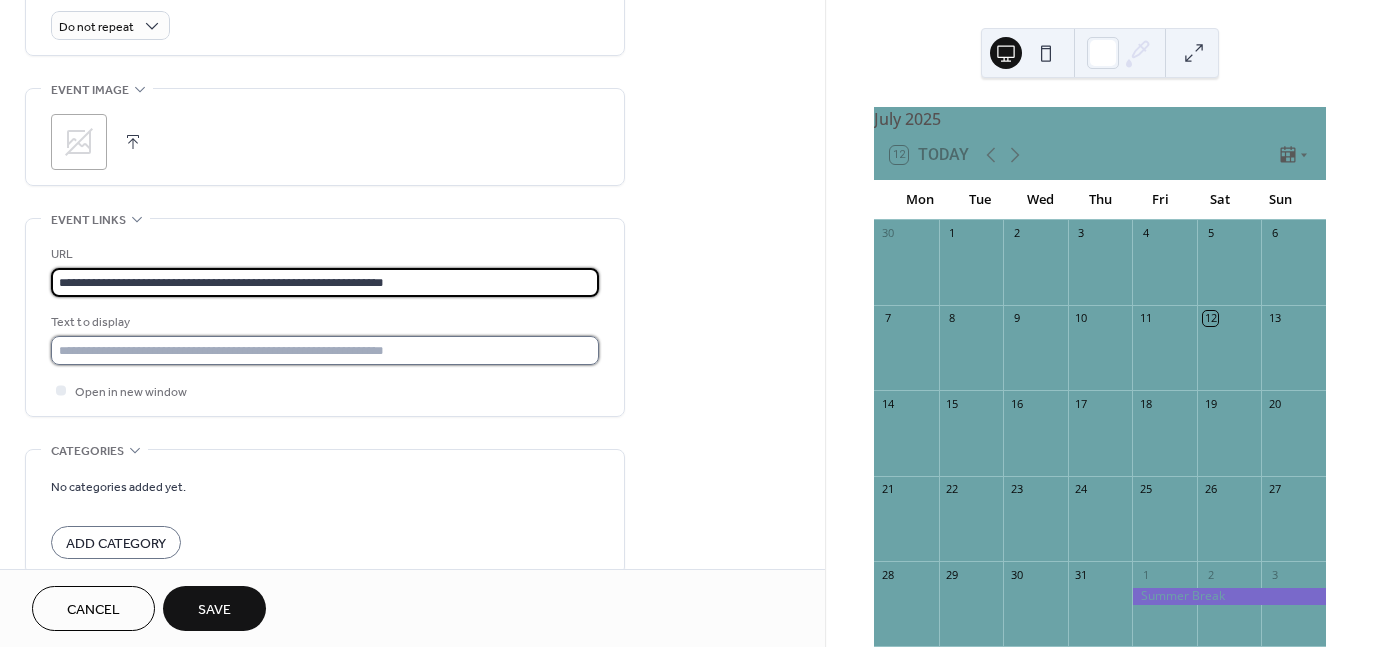 click at bounding box center (325, 350) 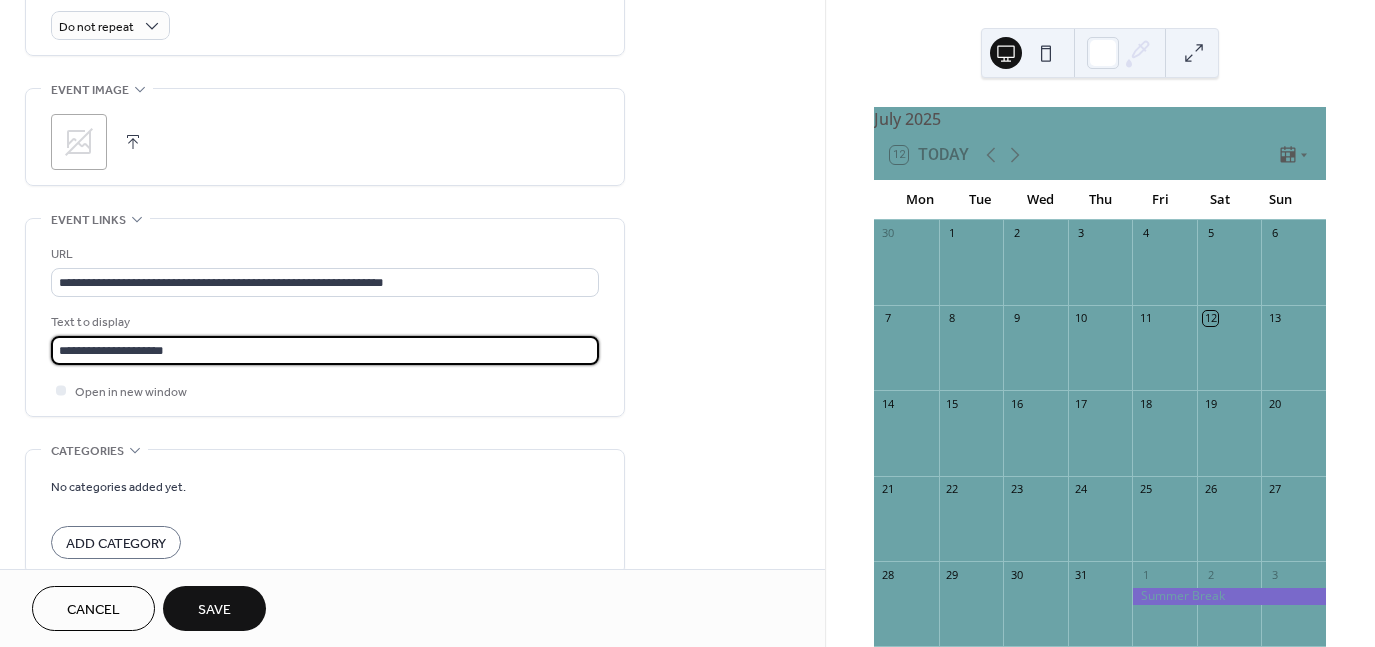 type on "**********" 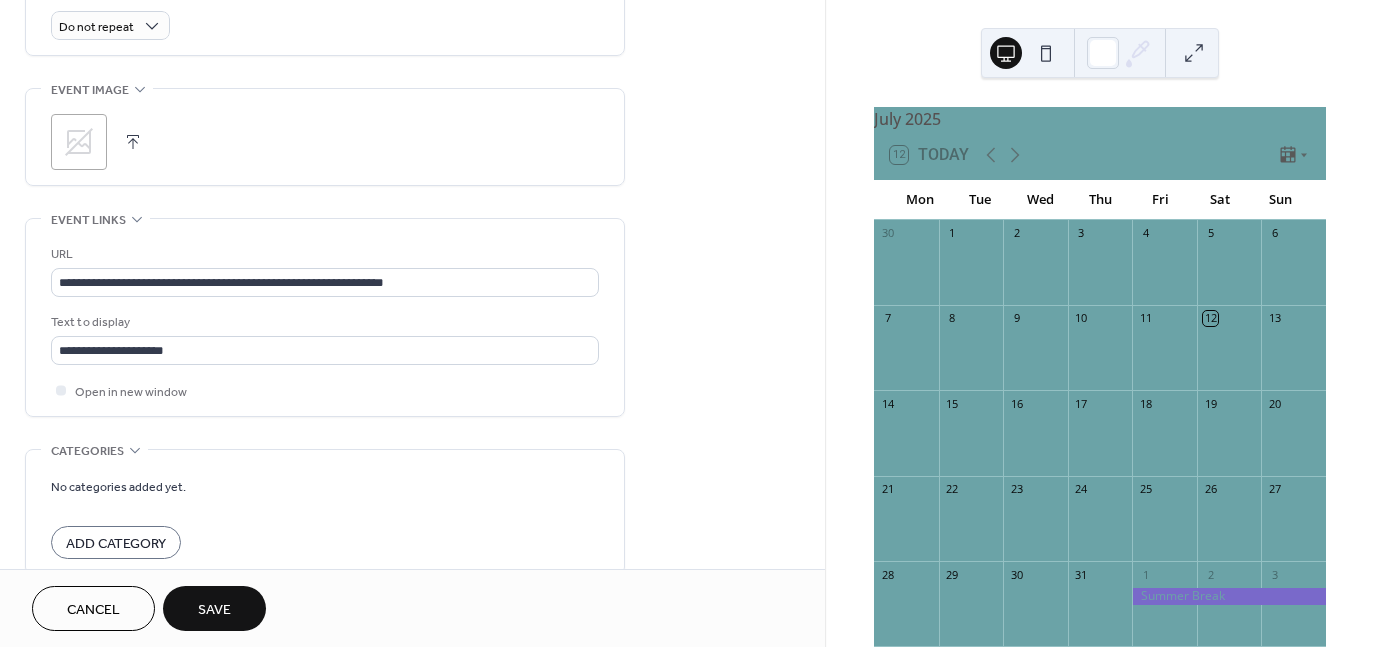 click on "**********" at bounding box center (412, -61) 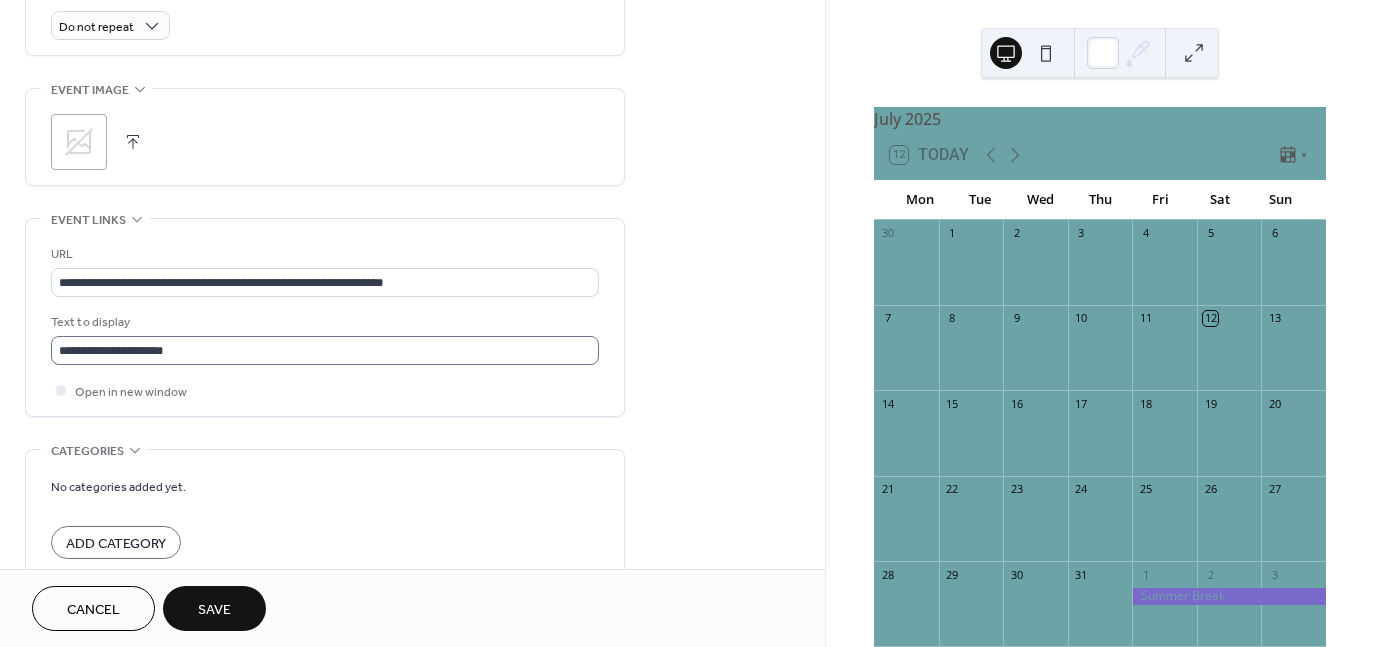 scroll, scrollTop: 1, scrollLeft: 0, axis: vertical 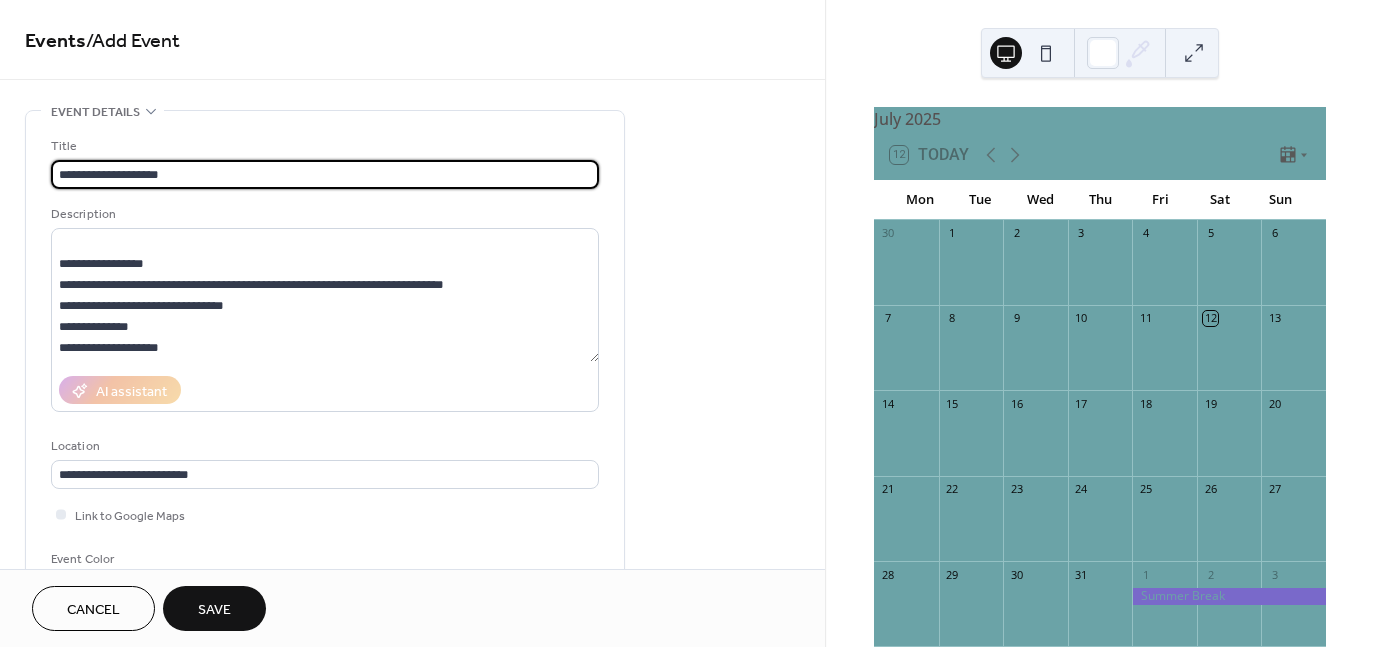 click on "**********" at bounding box center [325, 174] 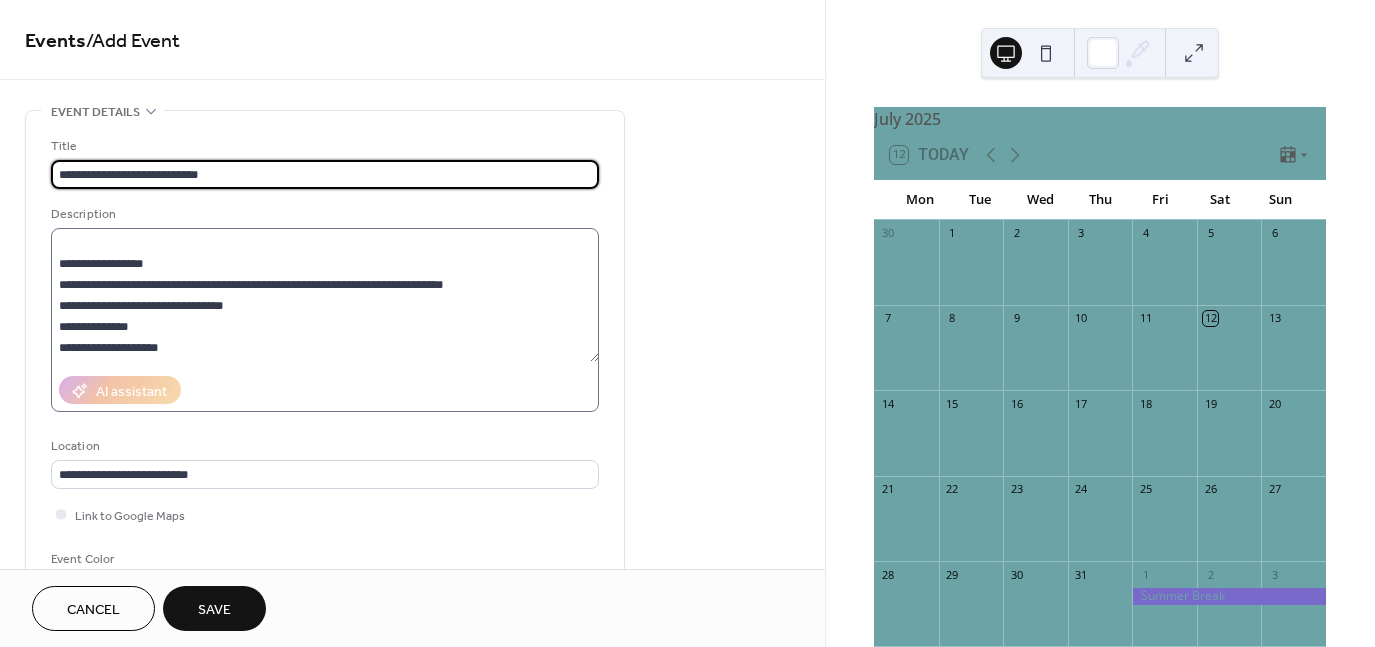 type on "**********" 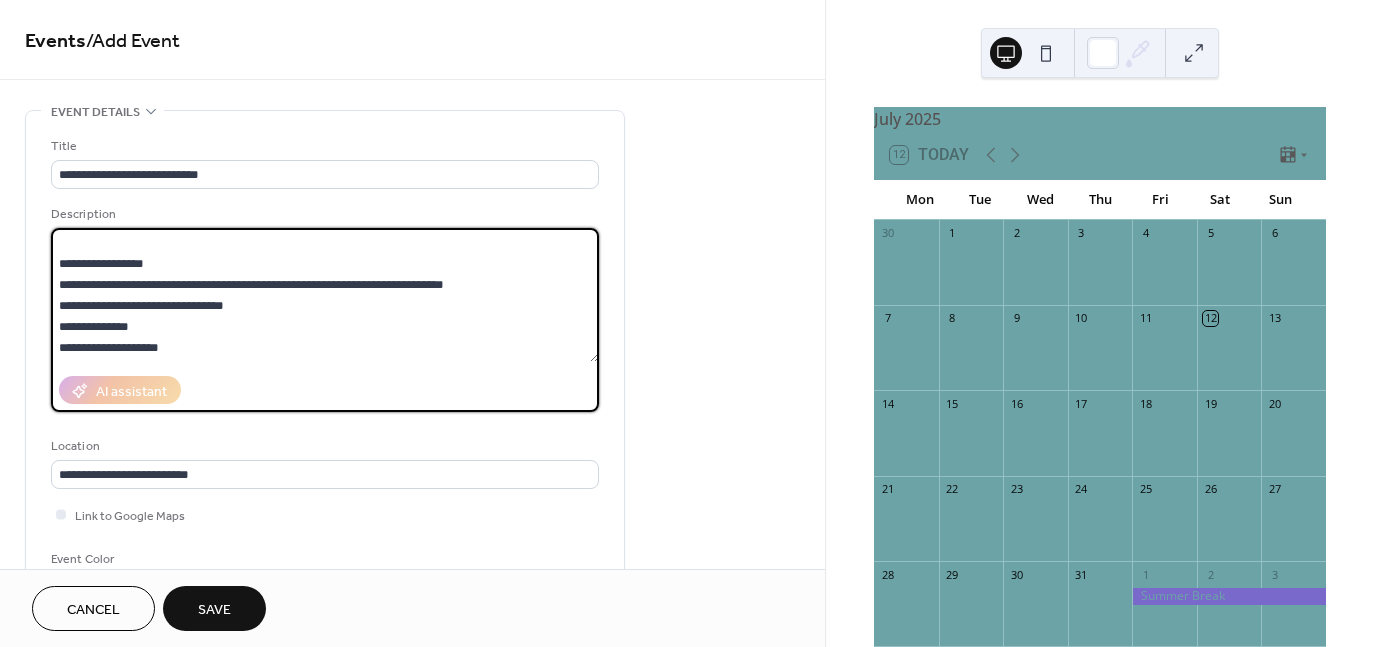click on "**********" at bounding box center [325, 295] 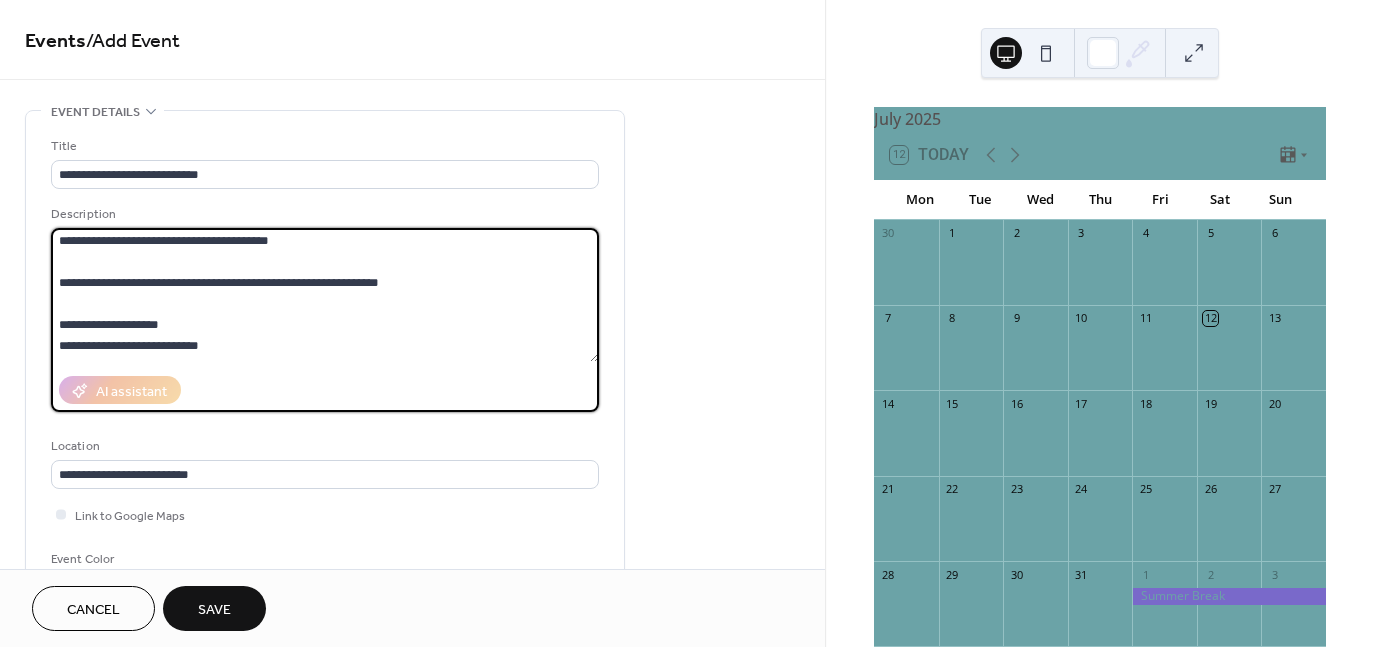 scroll, scrollTop: 0, scrollLeft: 0, axis: both 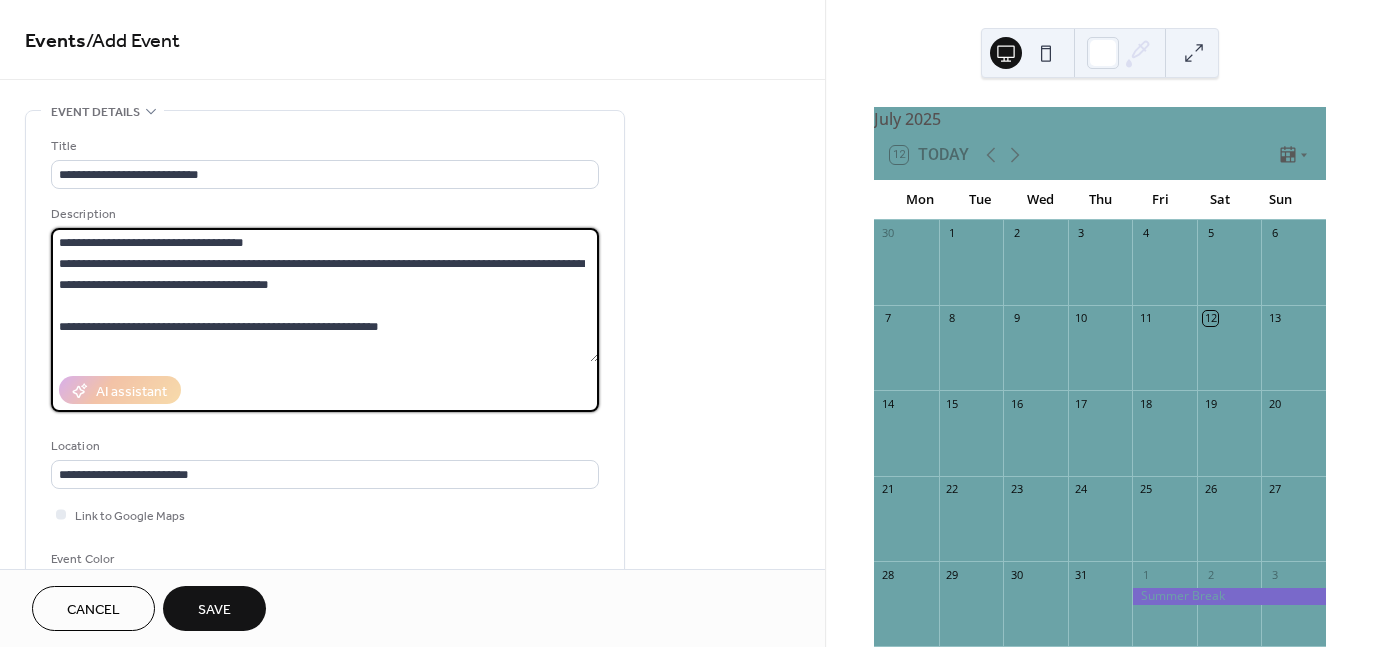 click on "**********" at bounding box center (325, 295) 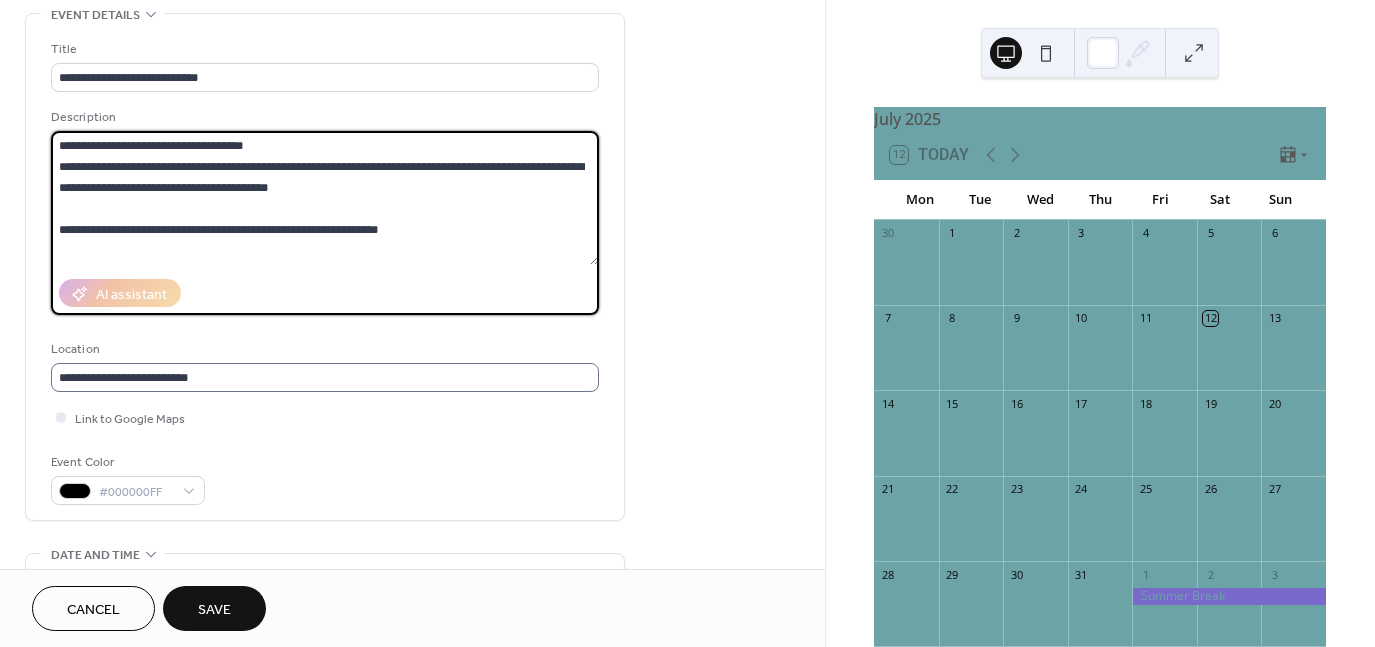 scroll, scrollTop: 0, scrollLeft: 0, axis: both 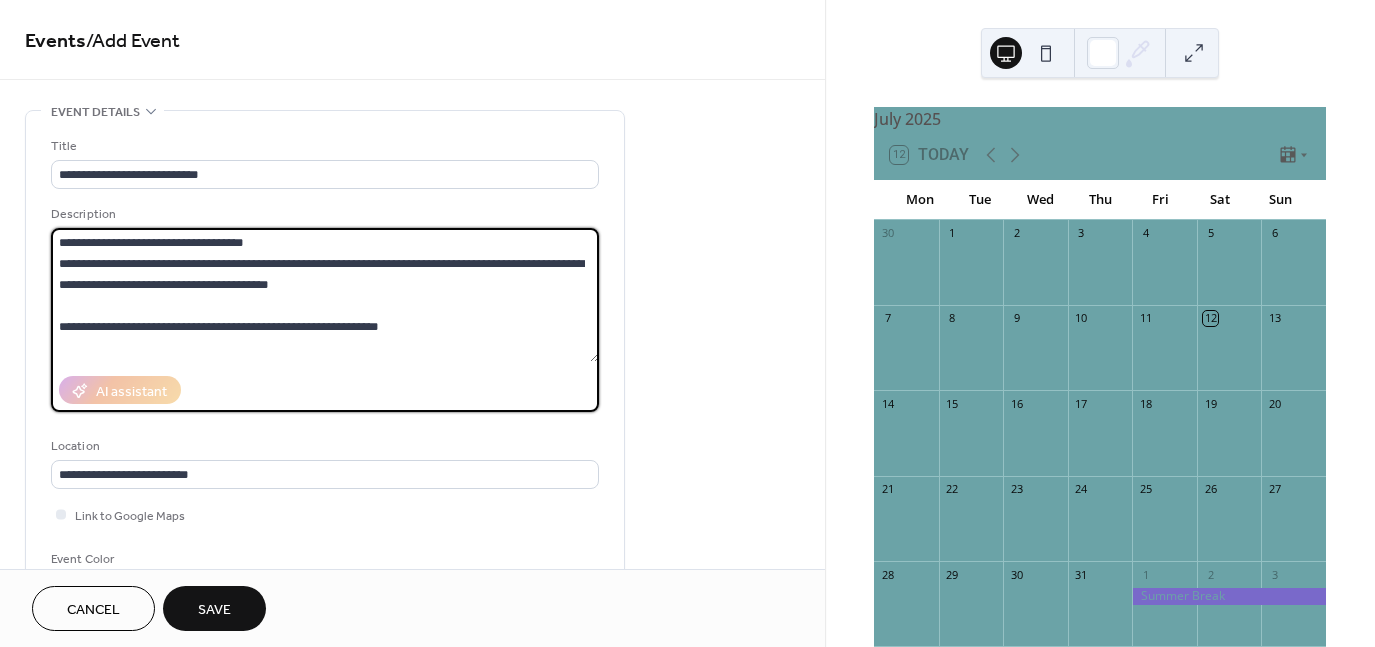 click on "Save" at bounding box center (214, 610) 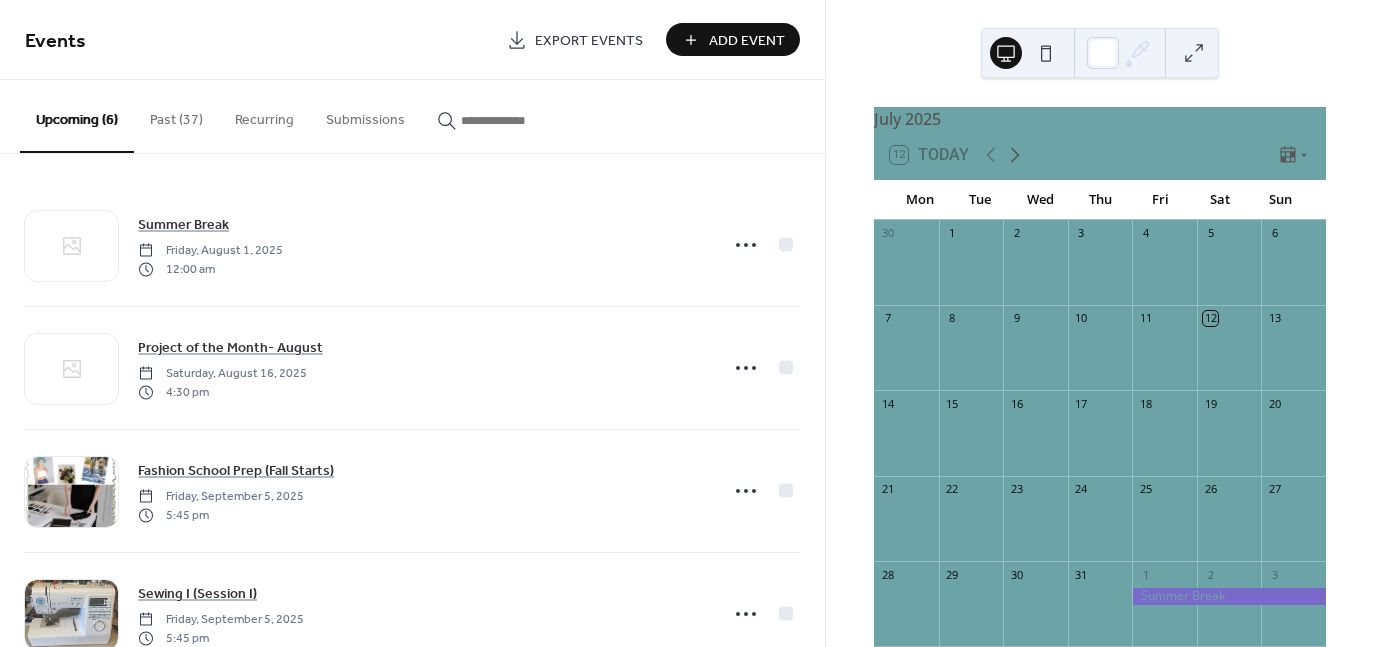 click 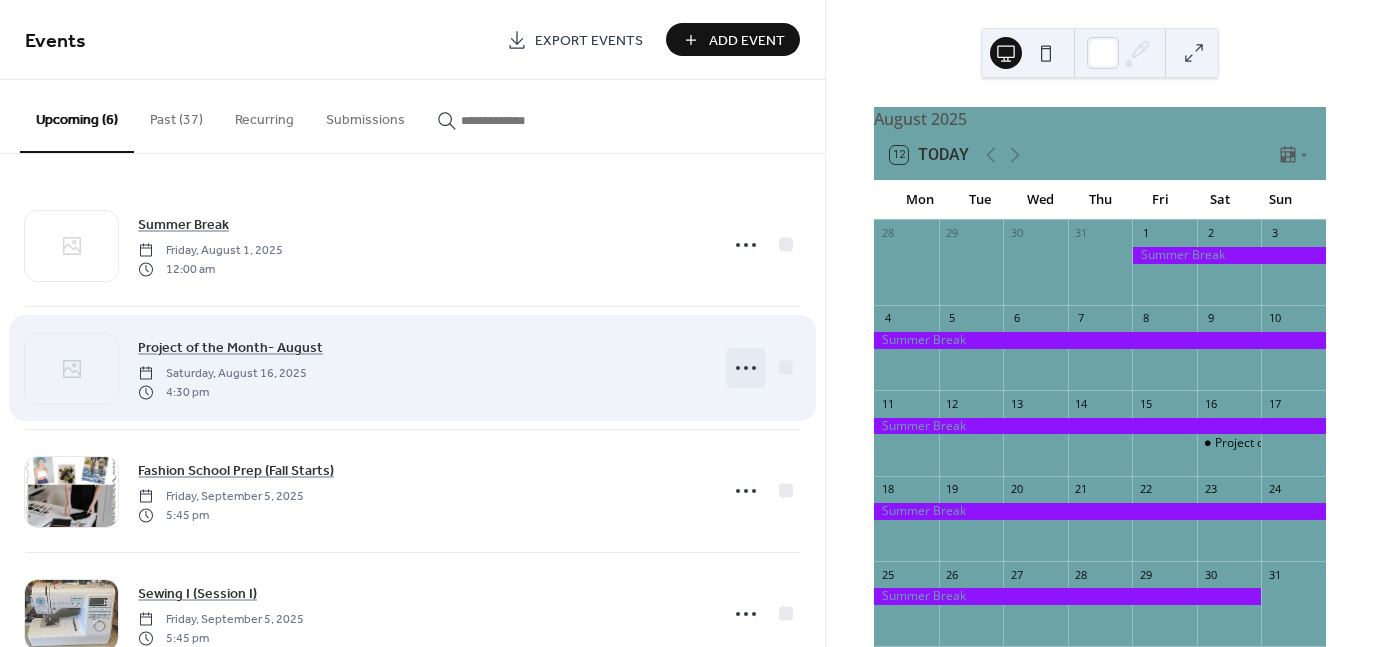 click 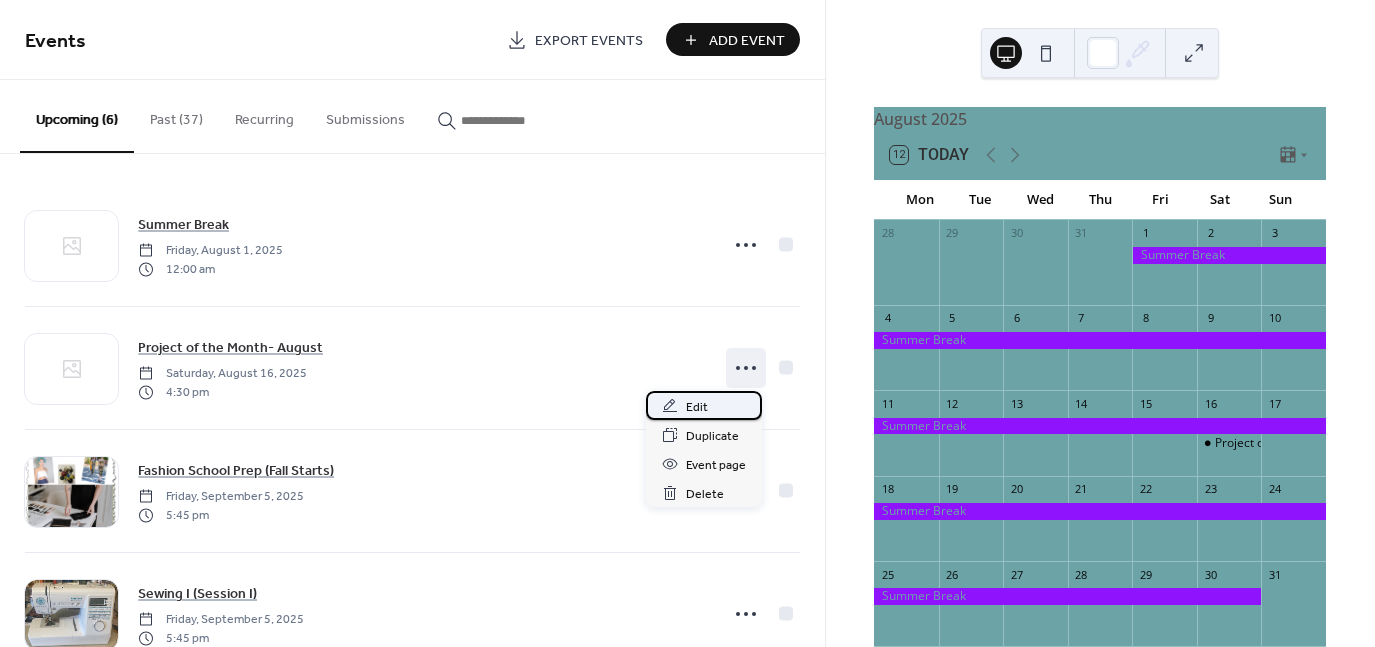 click on "Edit" at bounding box center (704, 405) 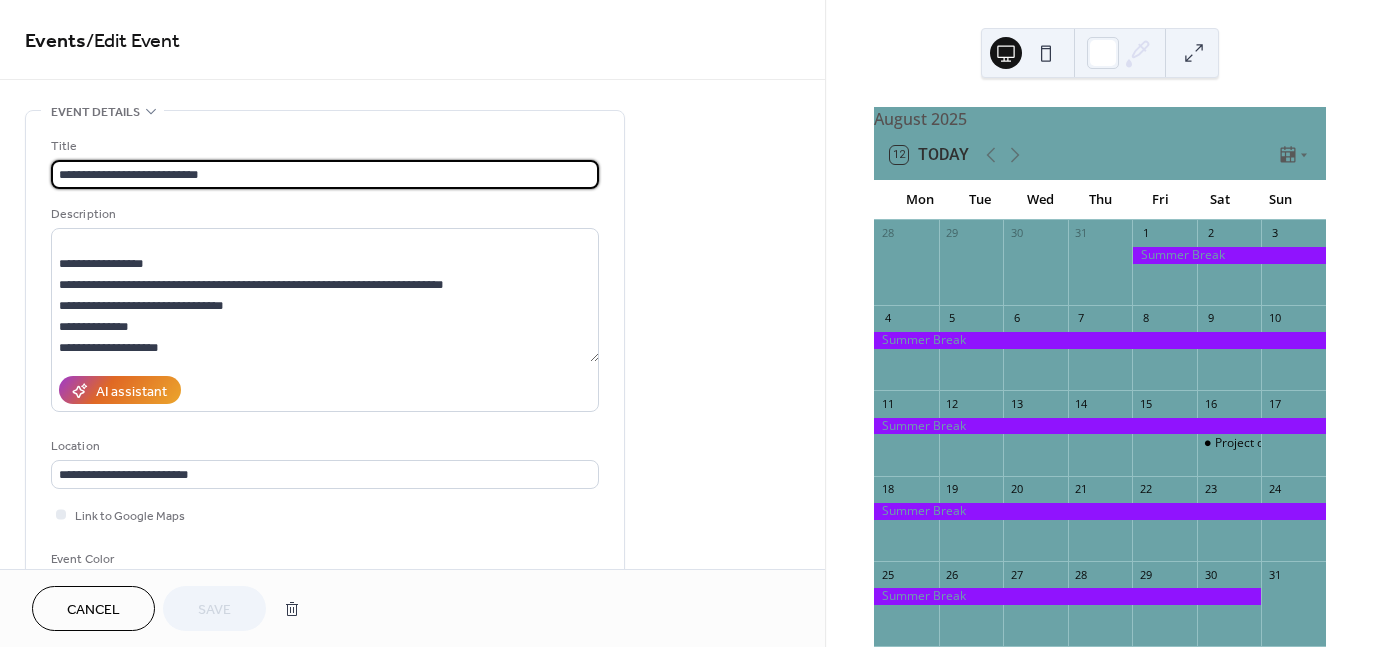 scroll, scrollTop: 188, scrollLeft: 0, axis: vertical 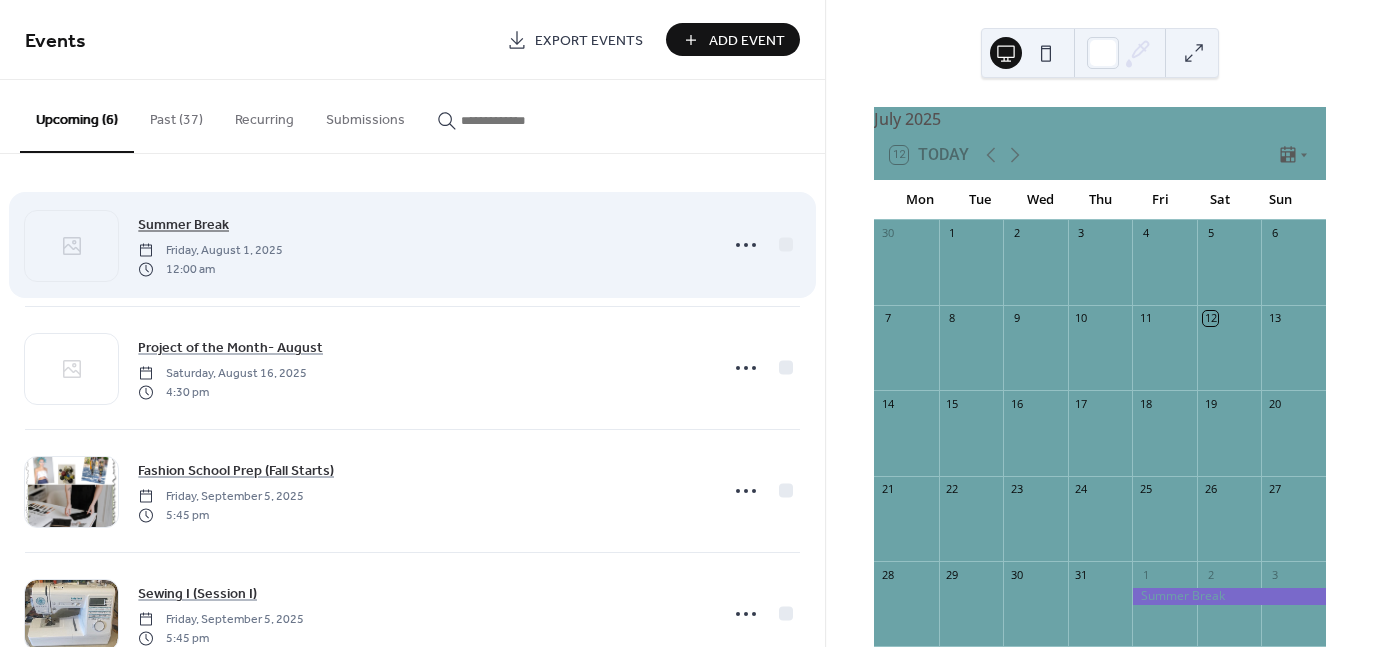 click on "Summer Break" at bounding box center [183, 225] 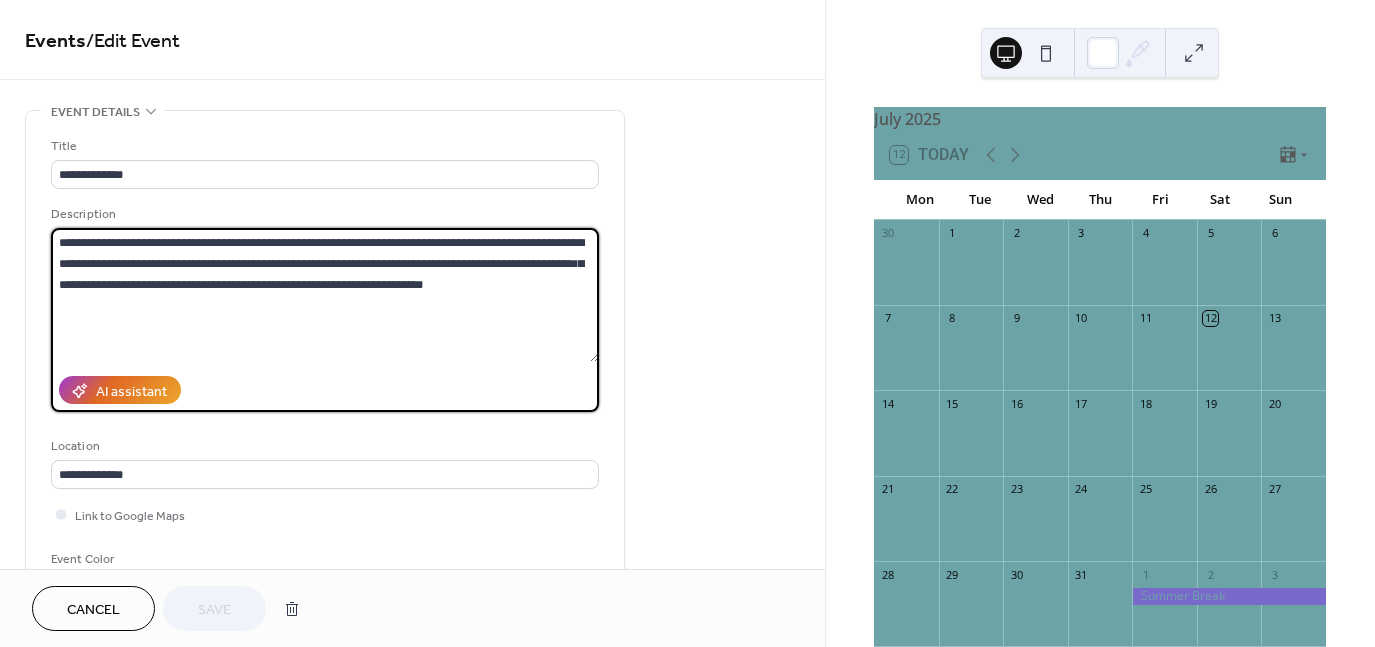 click on "**********" at bounding box center (325, 295) 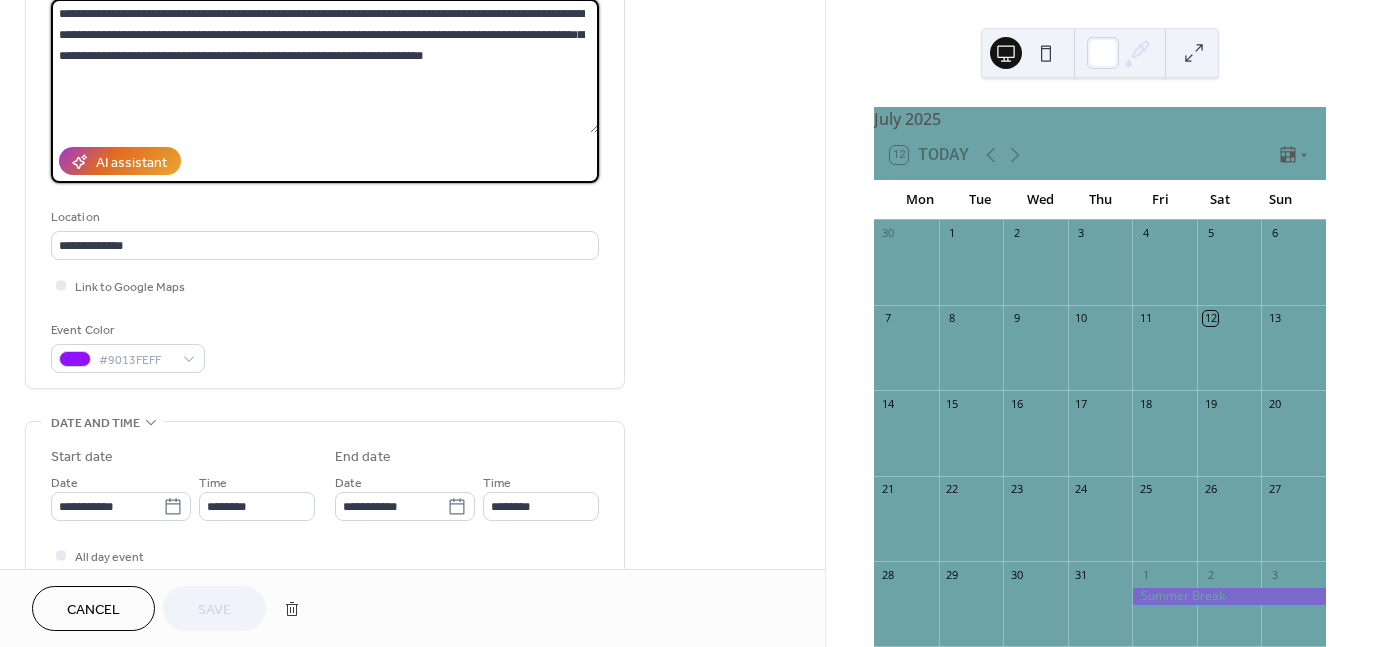 scroll, scrollTop: 200, scrollLeft: 0, axis: vertical 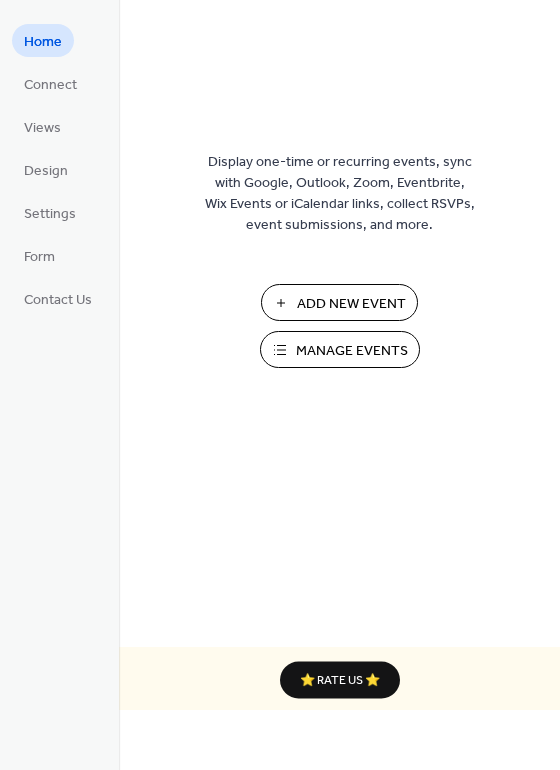 click on "Manage Events" at bounding box center (340, 349) 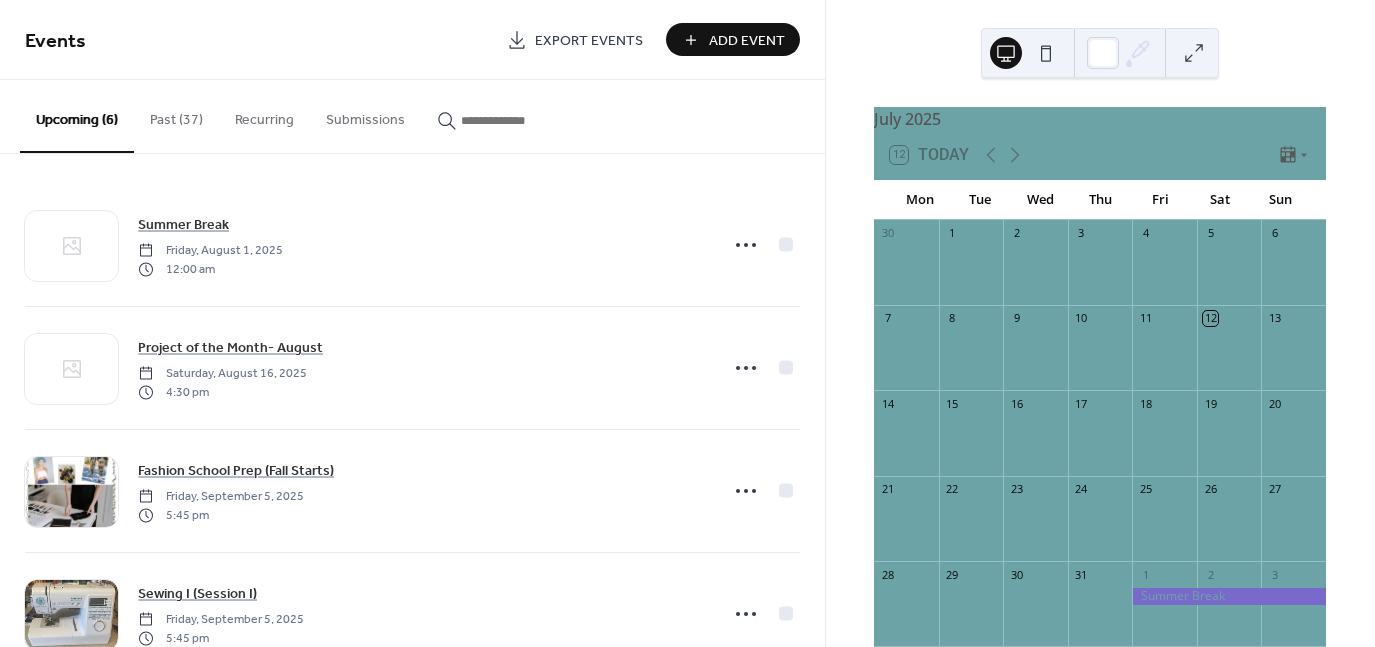 scroll, scrollTop: 0, scrollLeft: 0, axis: both 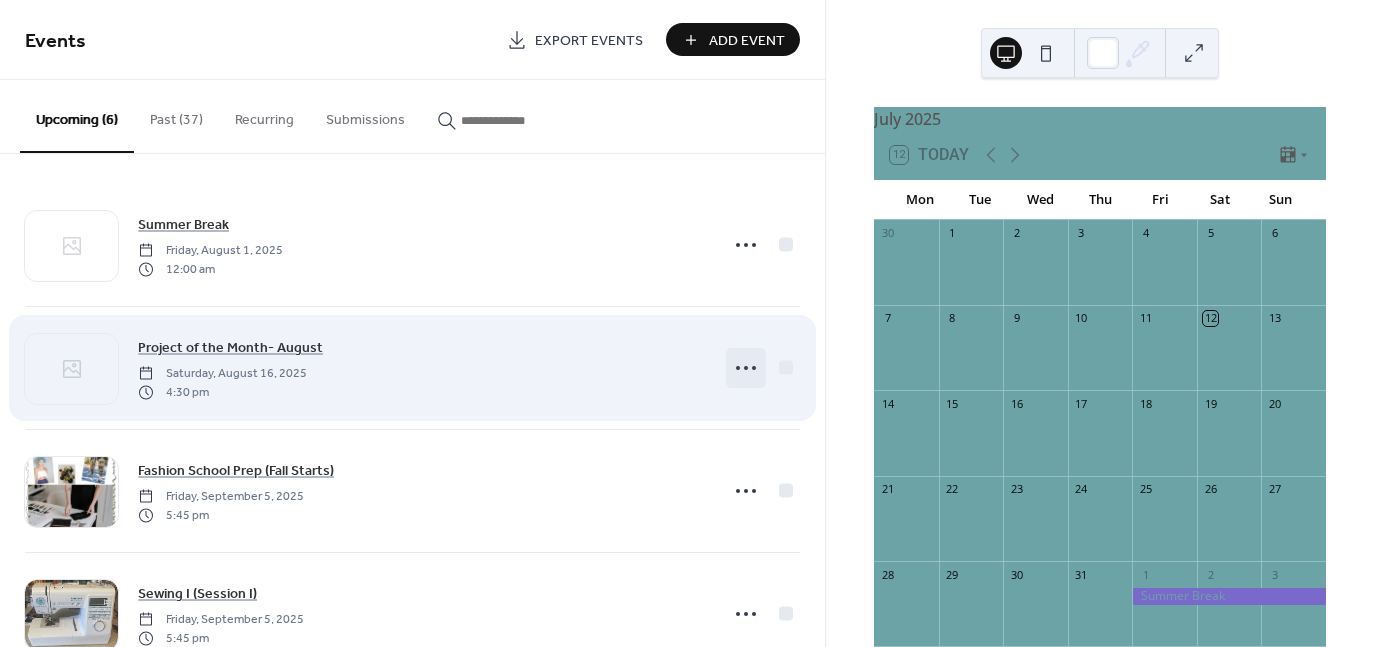 click 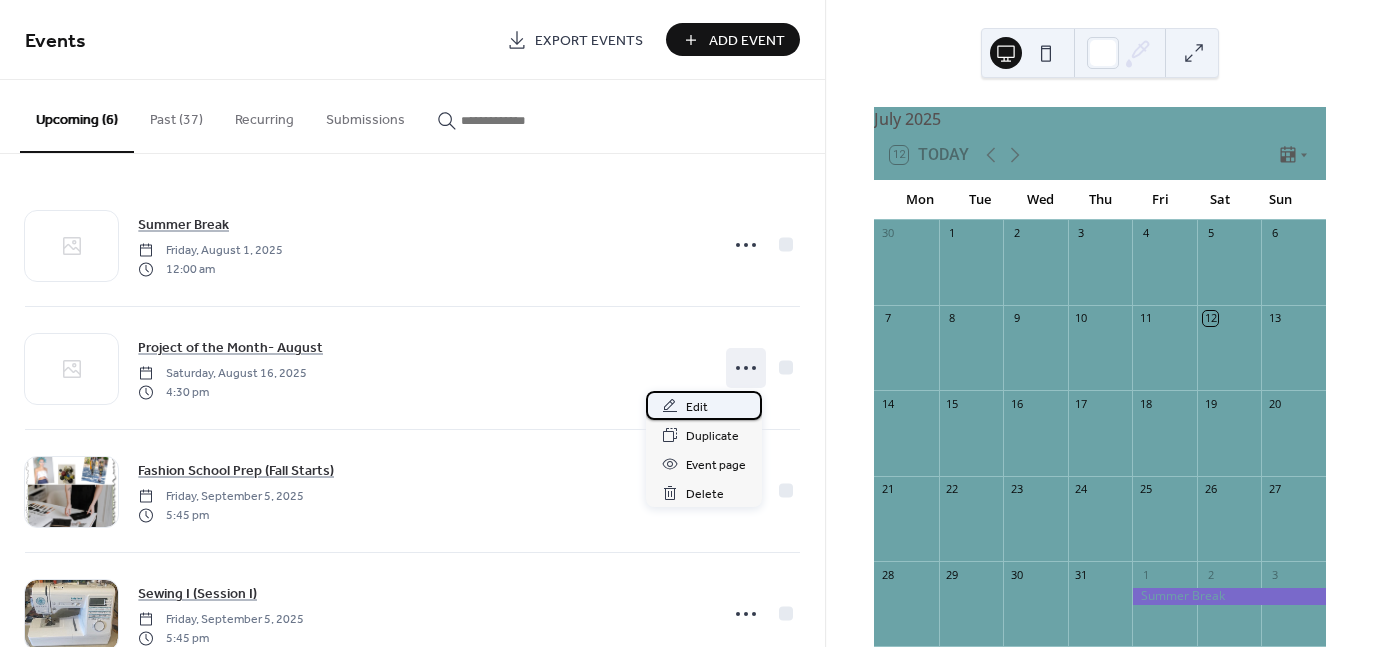 click on "Edit" at bounding box center (697, 407) 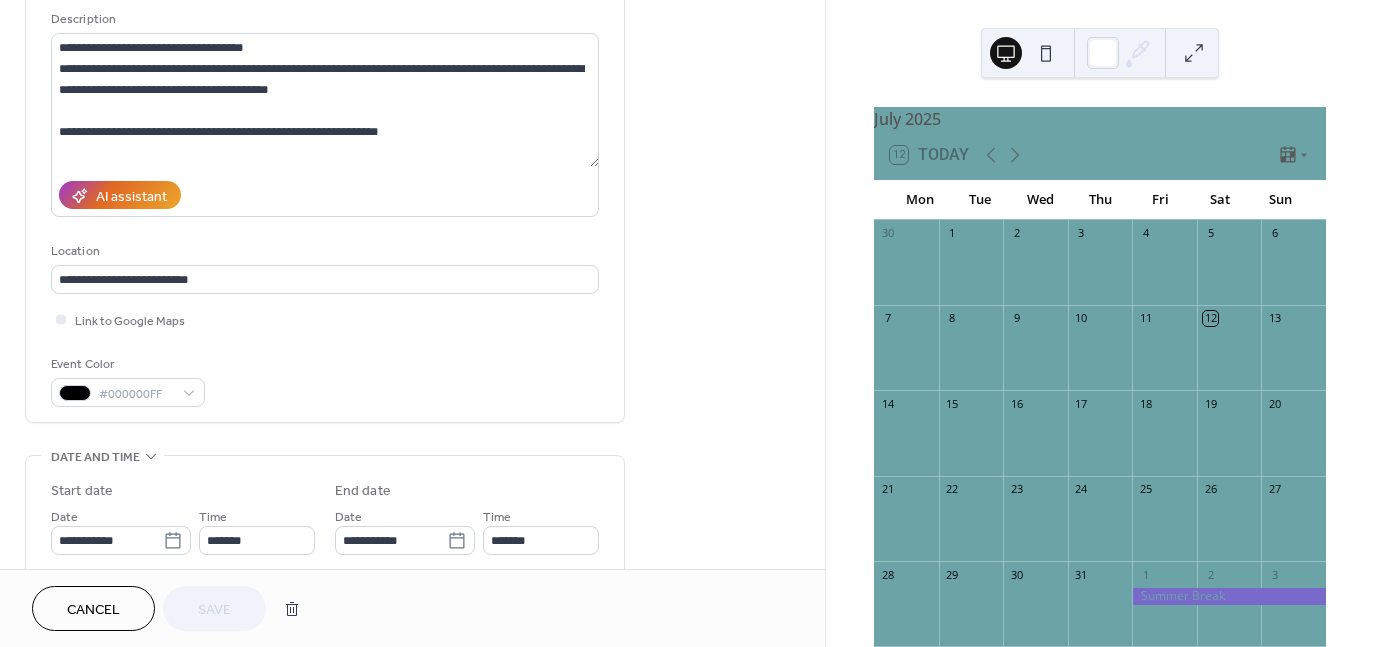 scroll, scrollTop: 200, scrollLeft: 0, axis: vertical 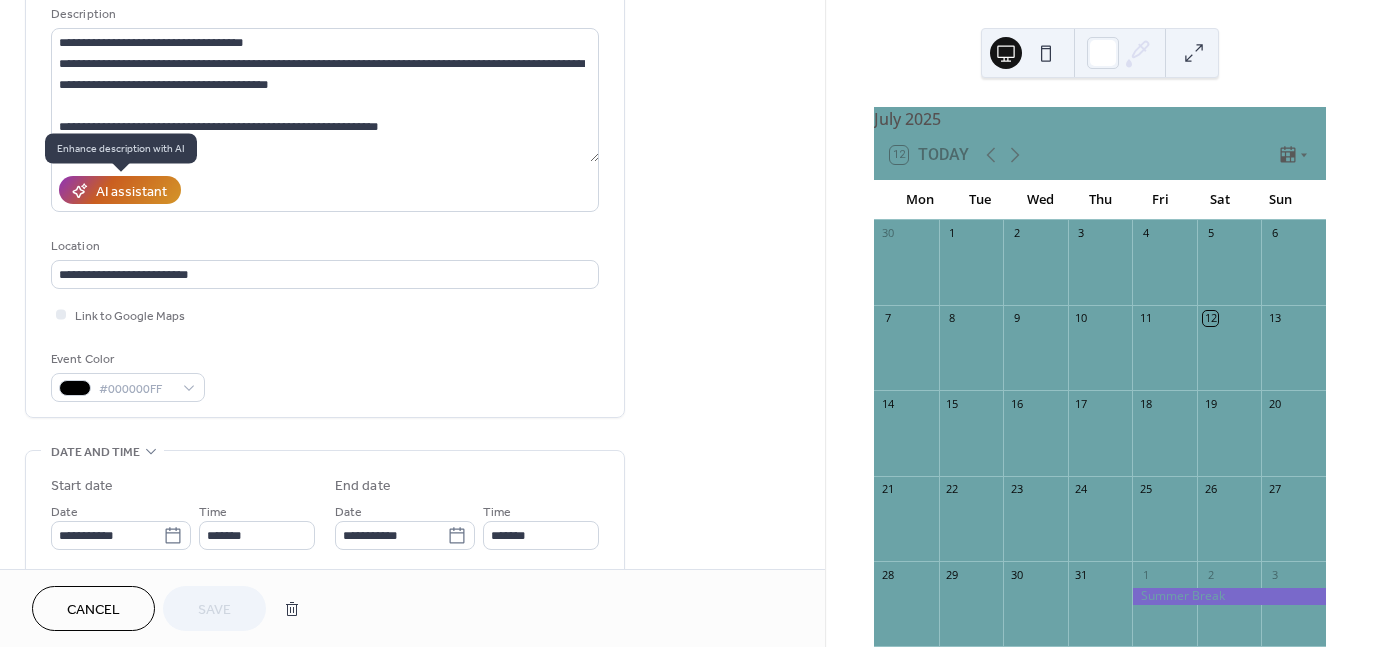 click on "AI assistant" at bounding box center [131, 191] 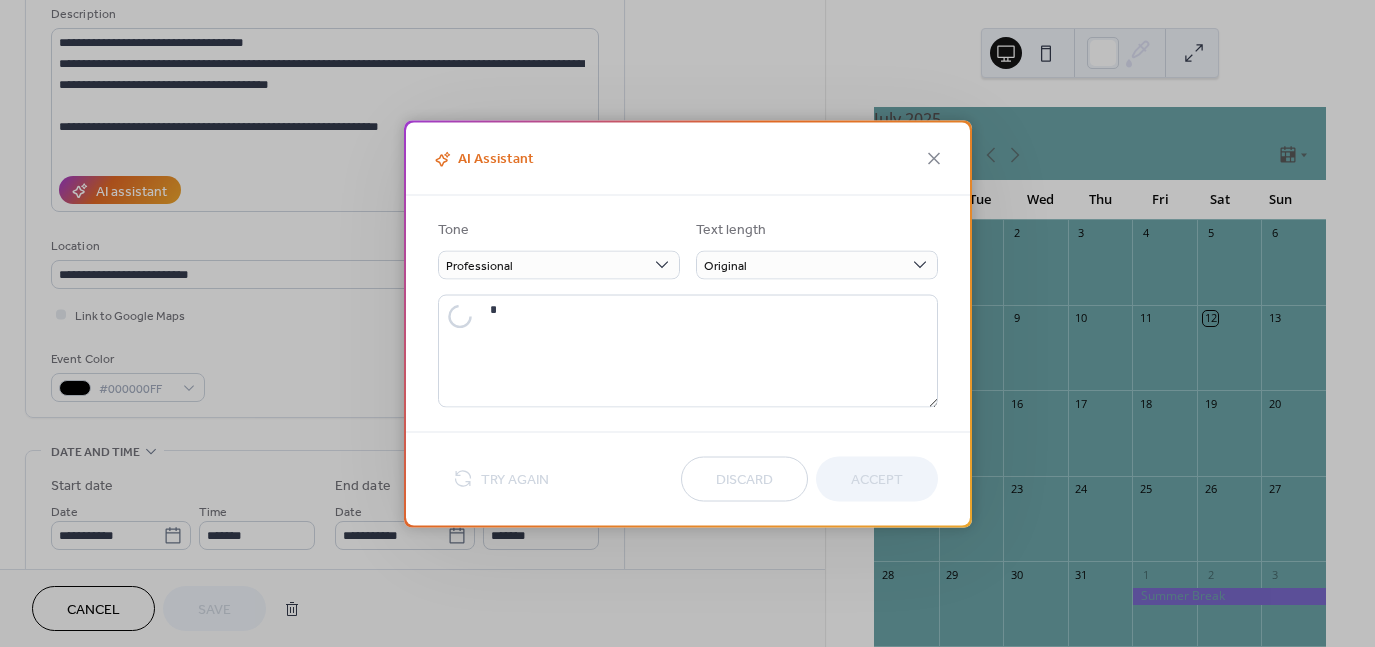 type on "**********" 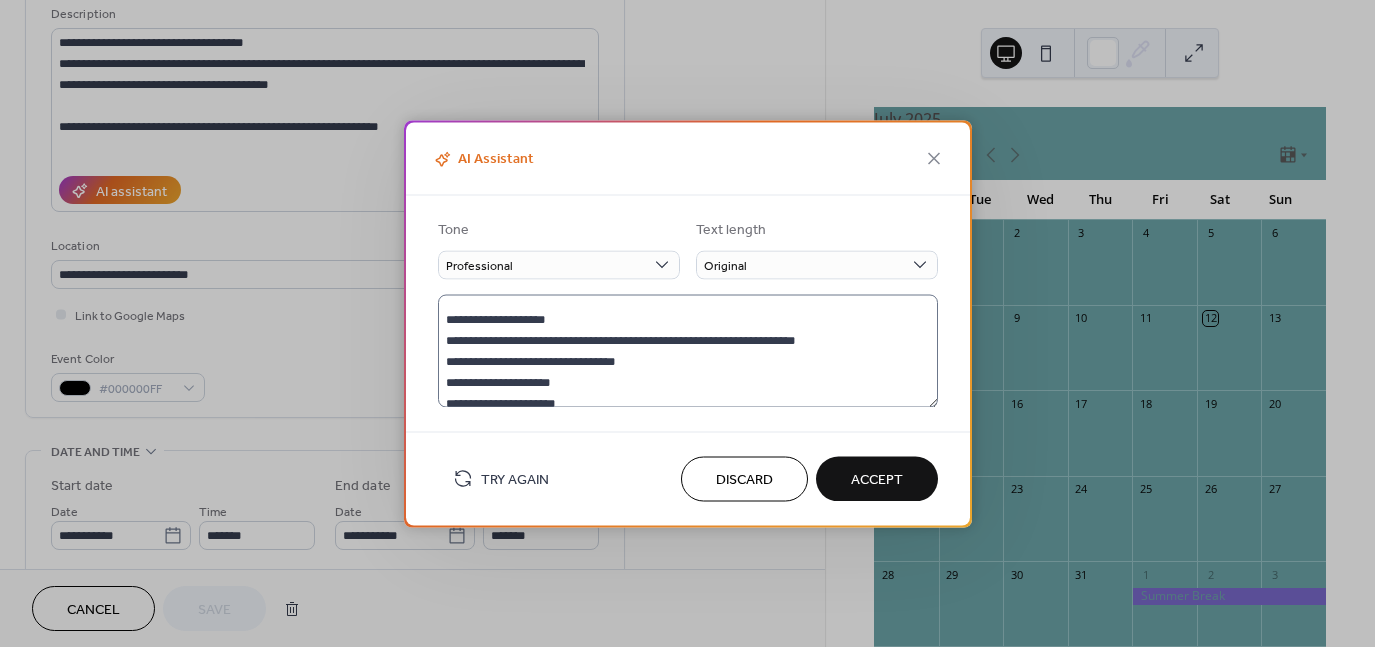 scroll, scrollTop: 210, scrollLeft: 0, axis: vertical 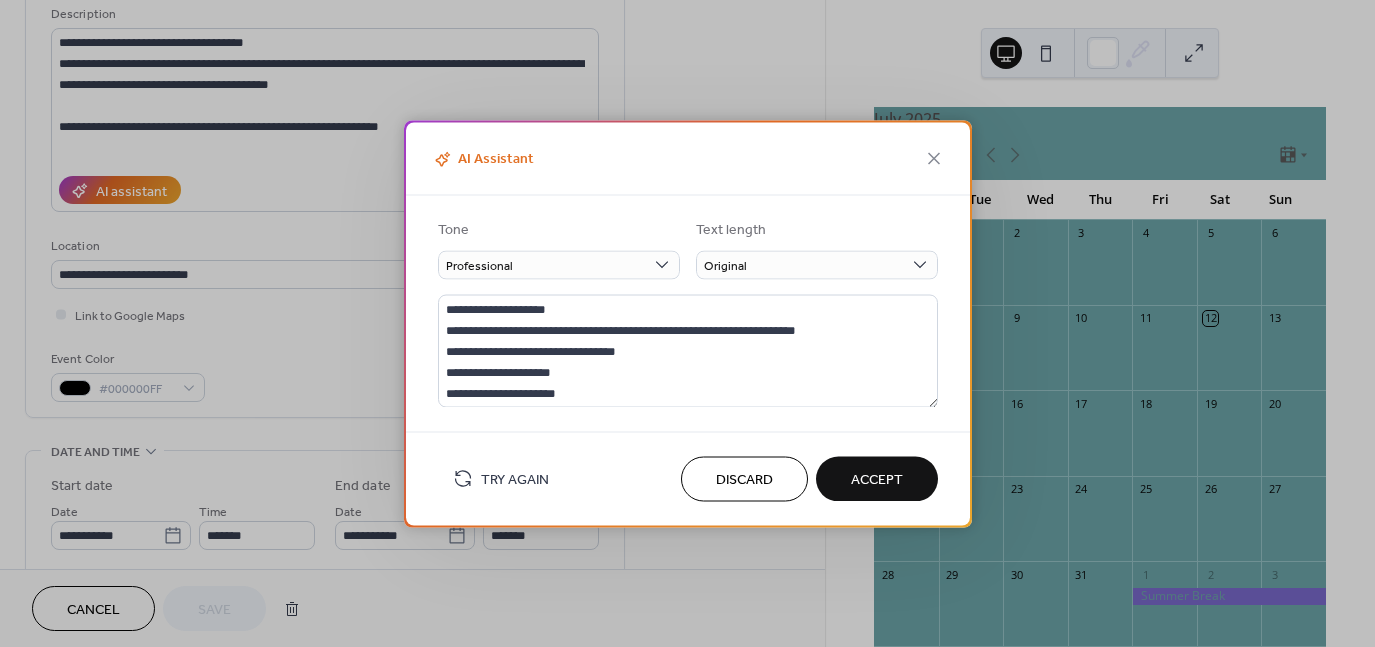 drag, startPoint x: 886, startPoint y: 485, endPoint x: 852, endPoint y: 489, distance: 34.234486 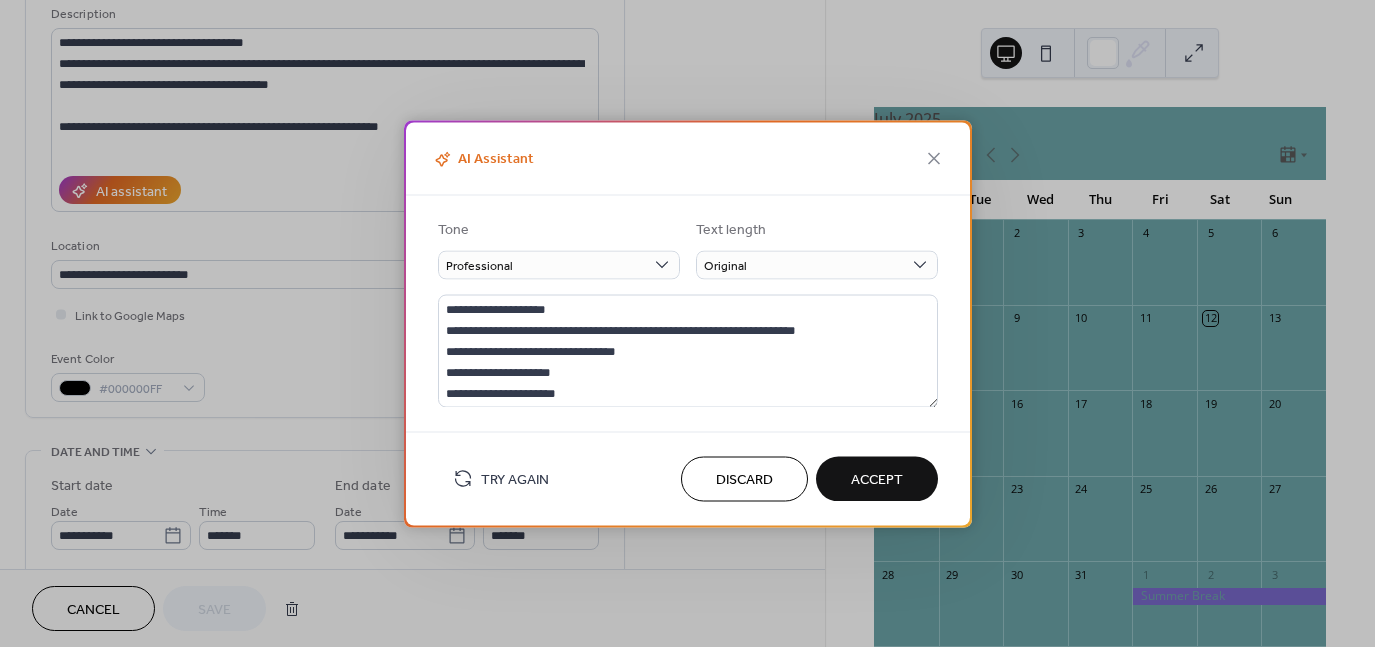 type on "**********" 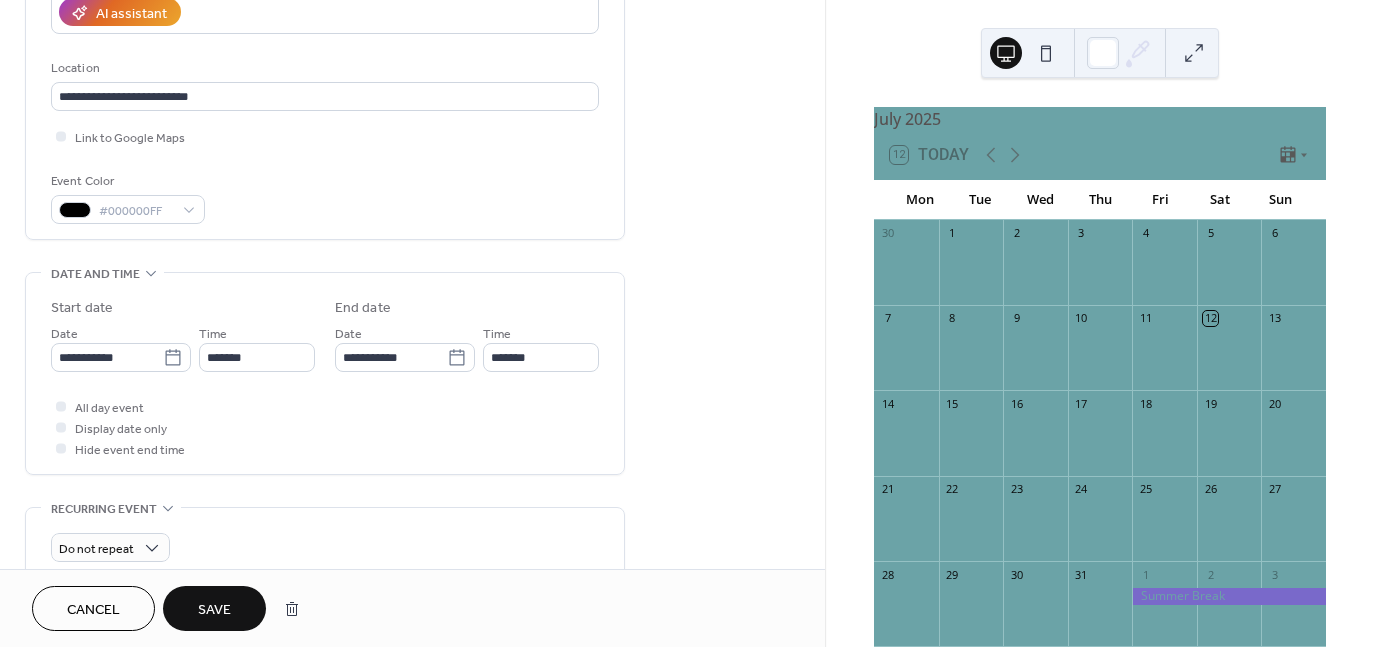 scroll, scrollTop: 400, scrollLeft: 0, axis: vertical 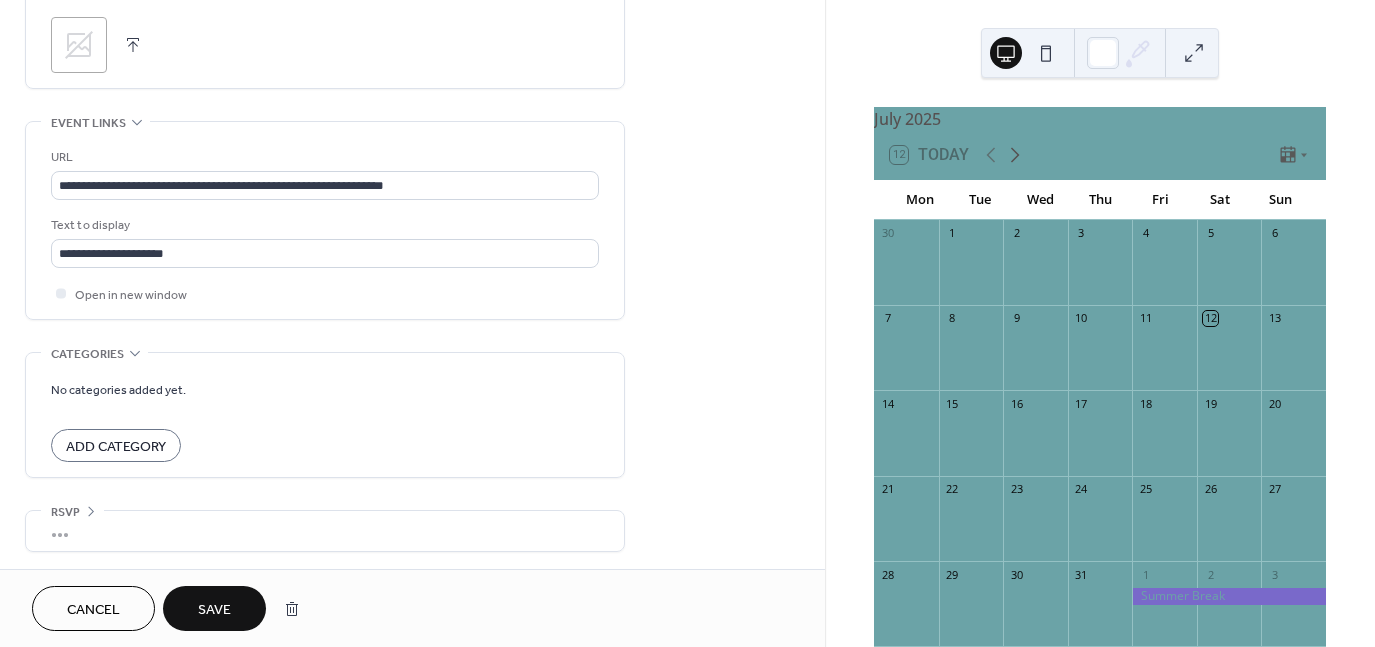 click 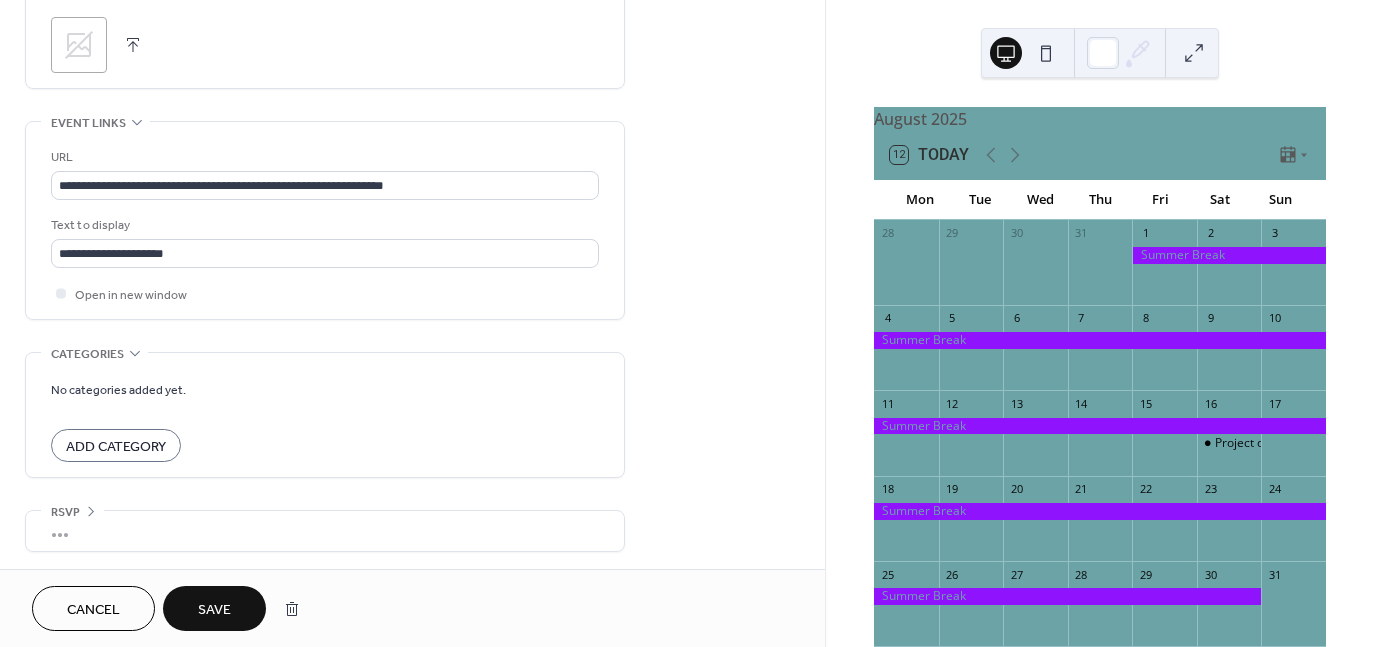 click on "Save" at bounding box center [214, 610] 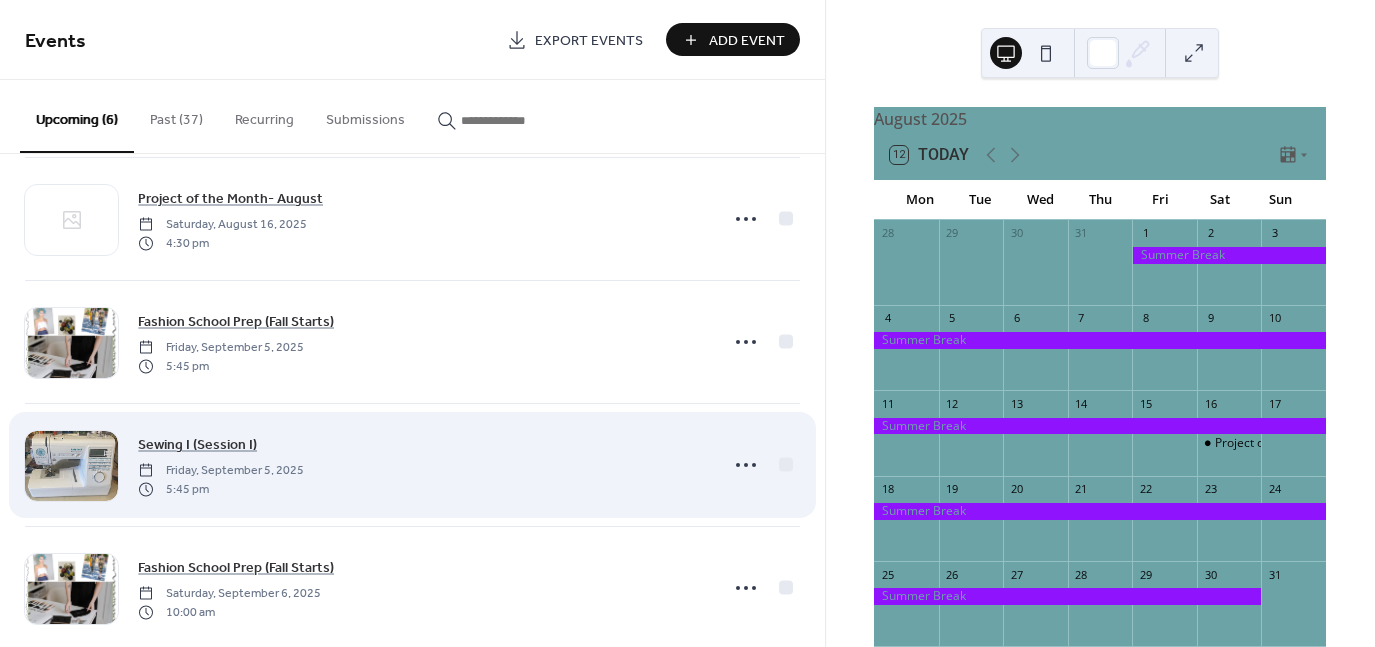 scroll, scrollTop: 0, scrollLeft: 0, axis: both 